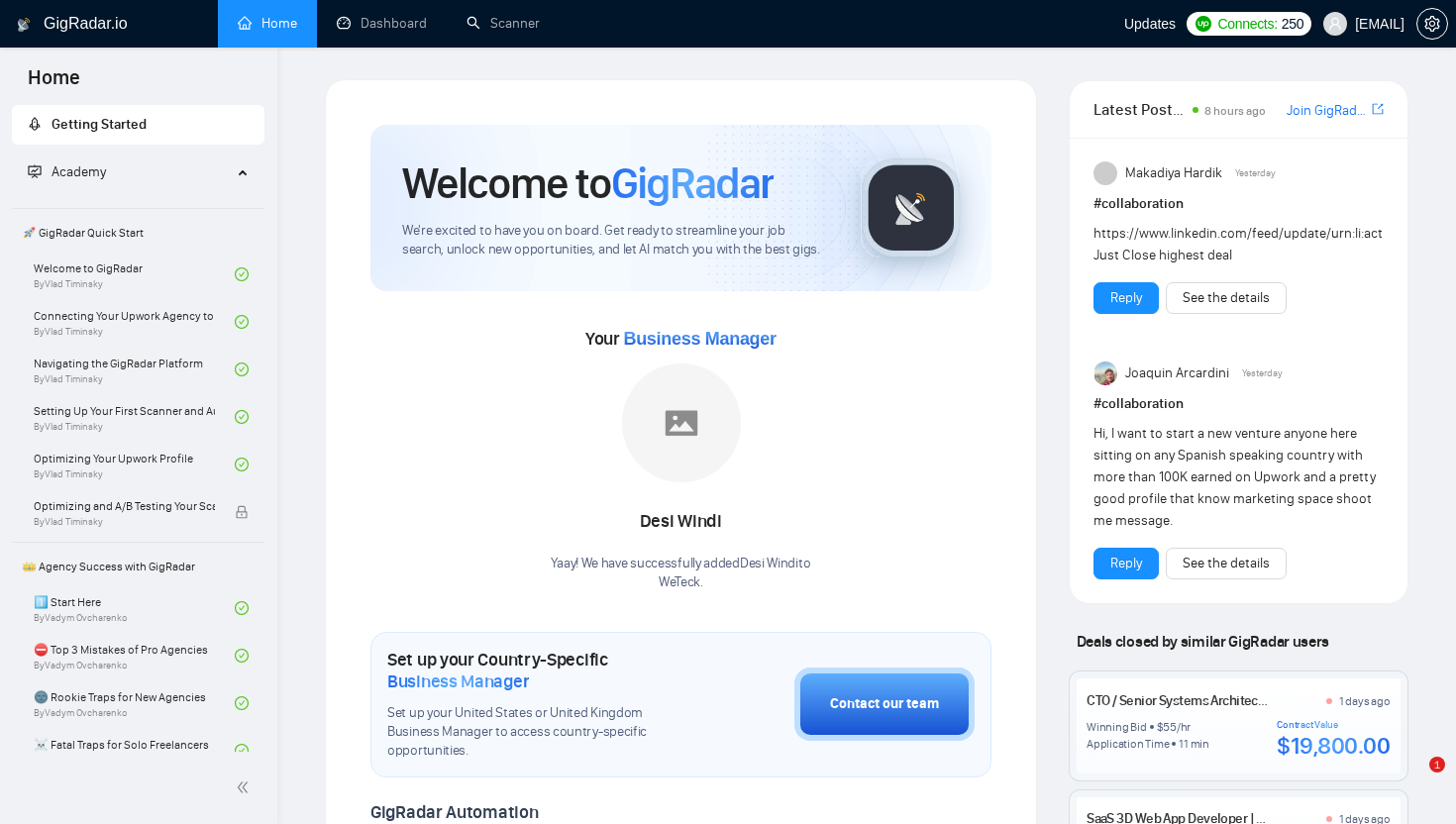 scroll, scrollTop: 0, scrollLeft: 0, axis: both 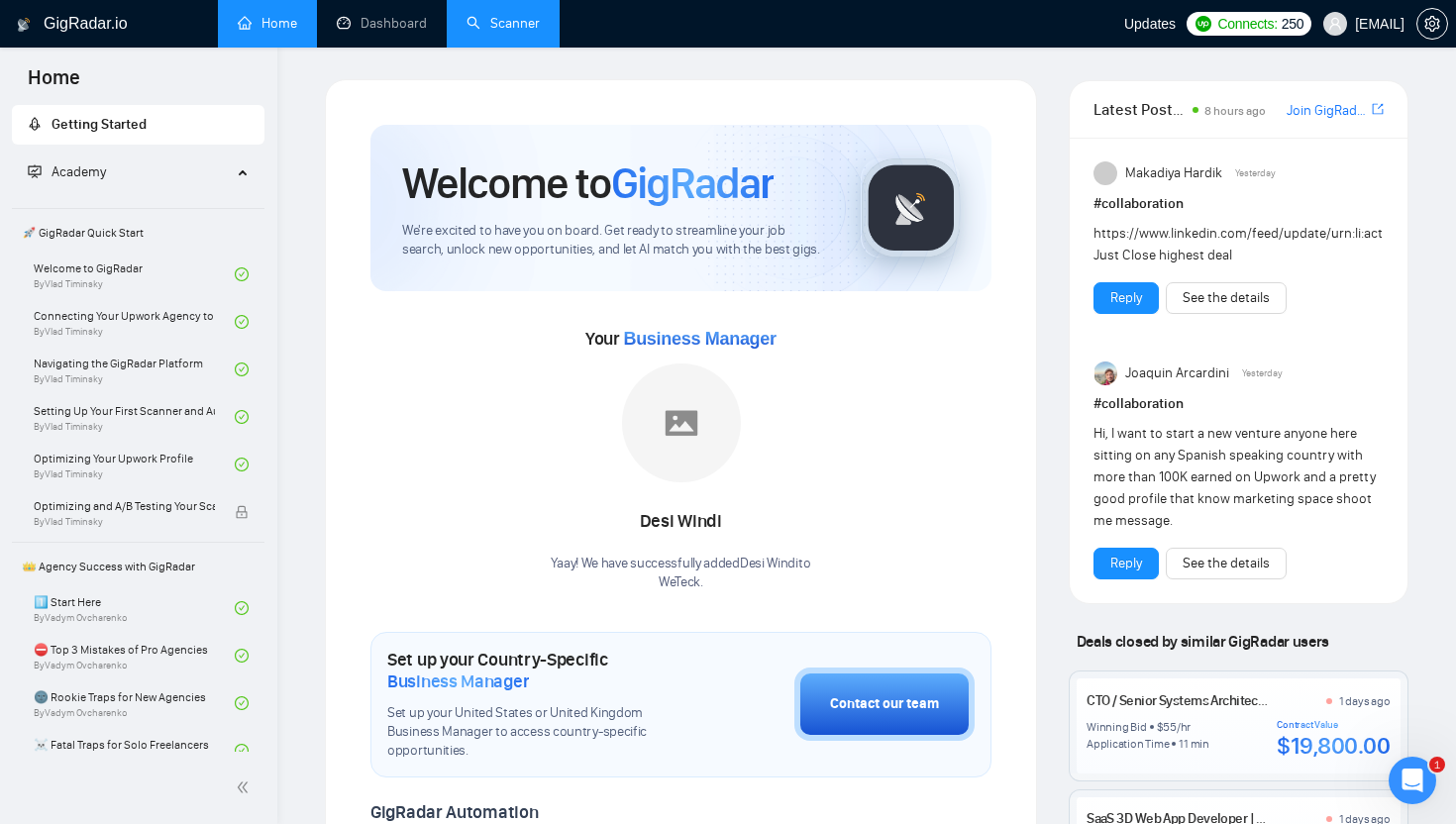 click on "Scanner" at bounding box center (503, 23) 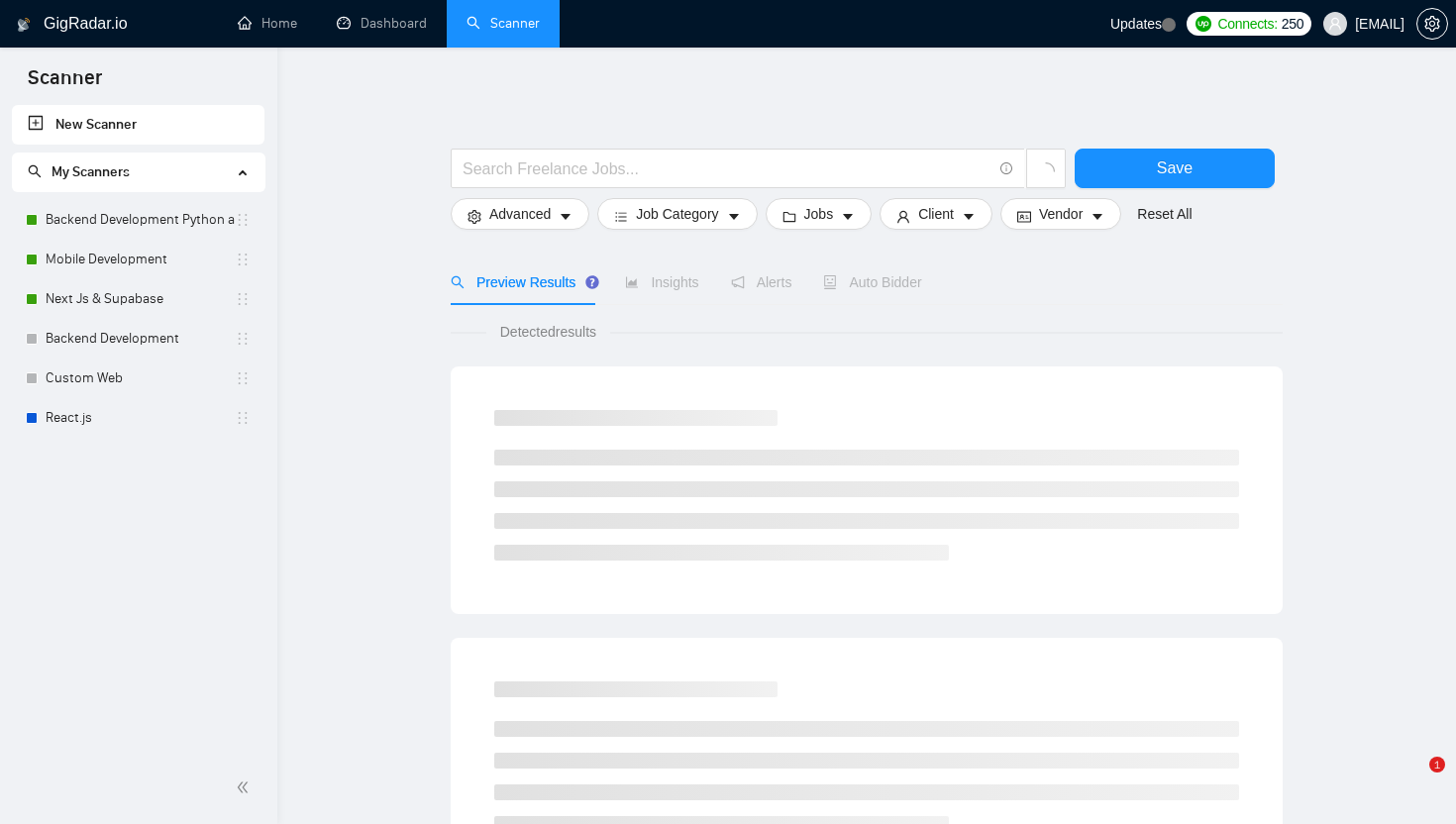 scroll, scrollTop: 0, scrollLeft: 0, axis: both 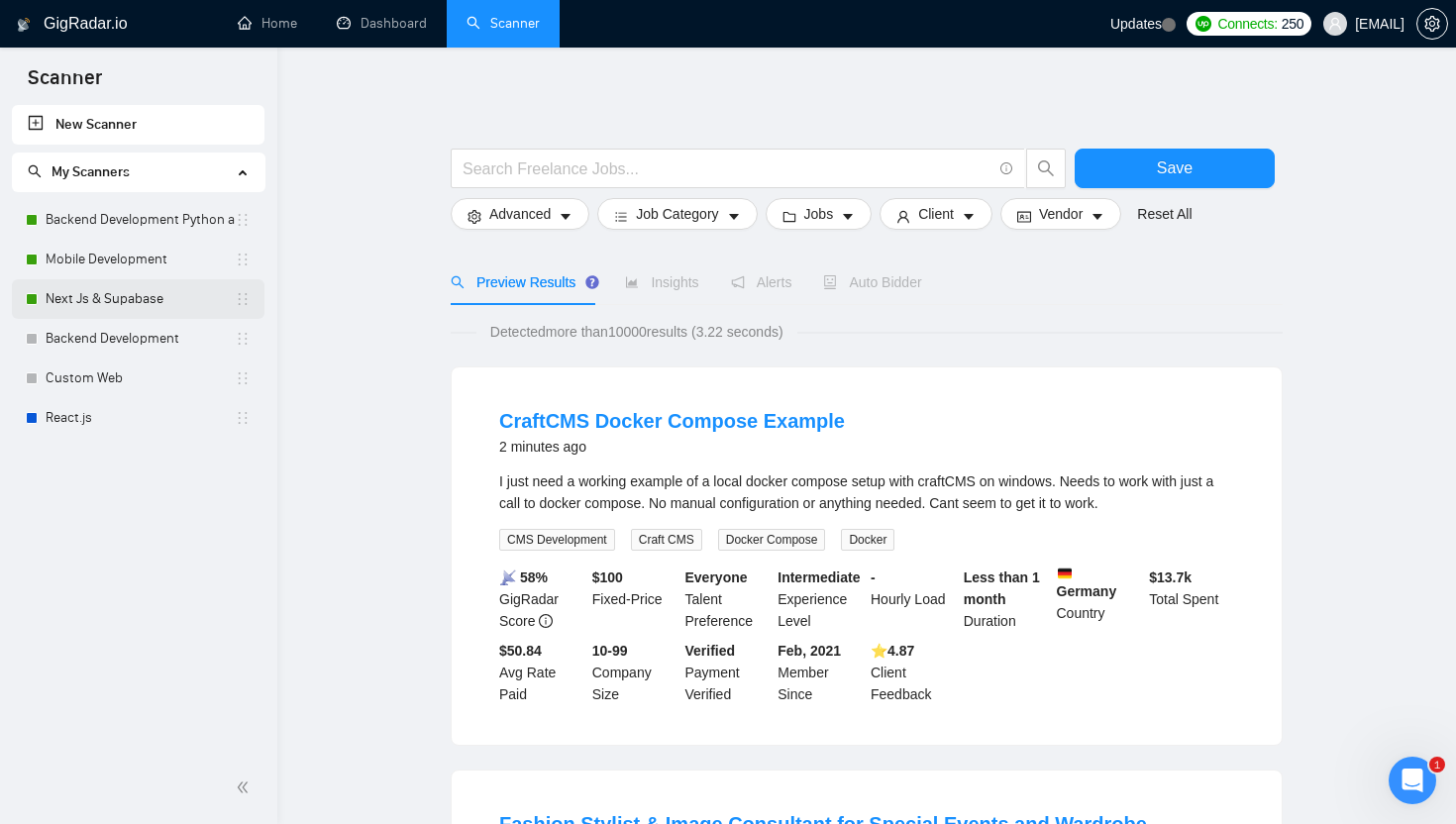 click on "Next Js & Supabase" at bounding box center [140, 299] 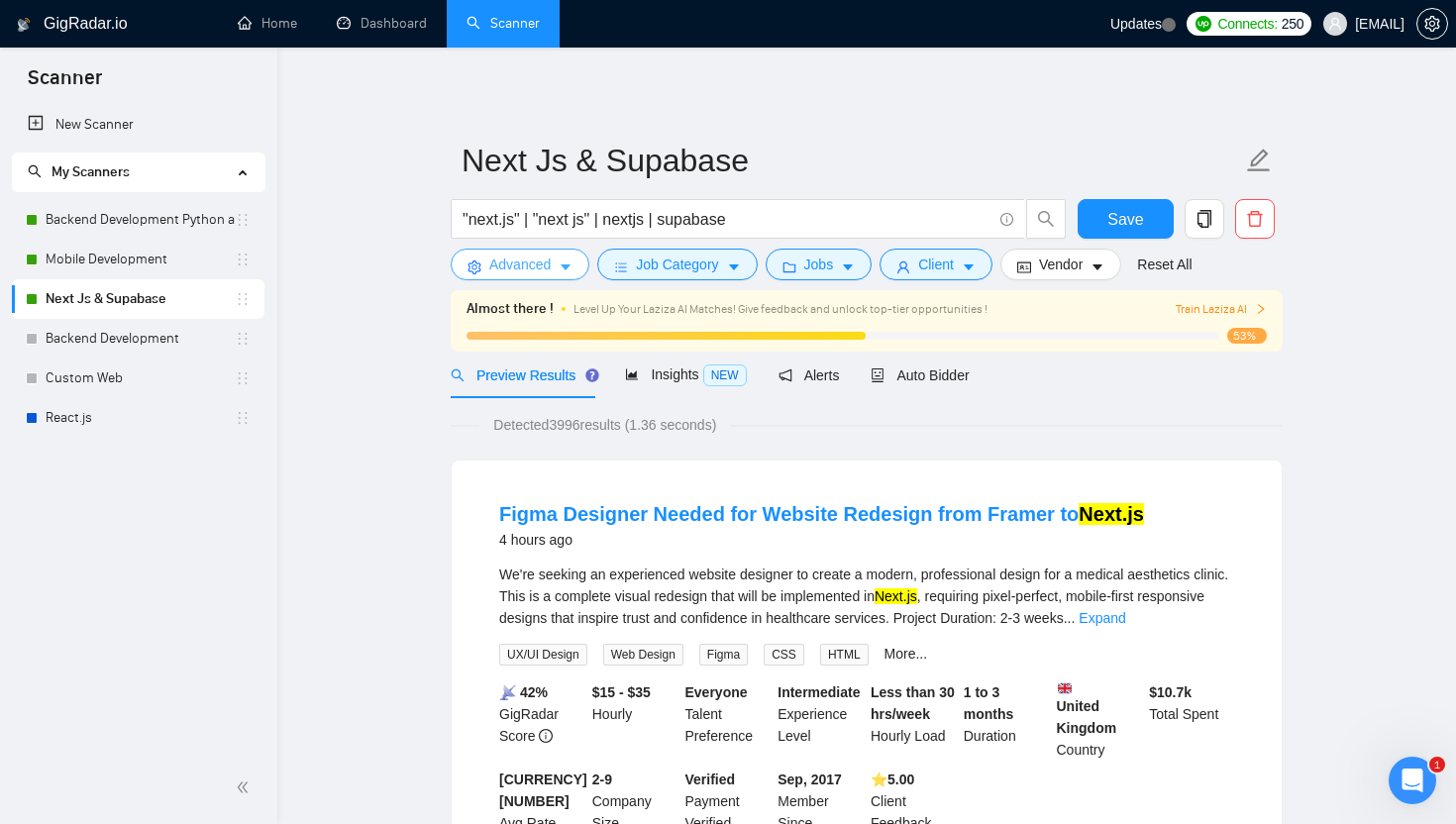 click on "Advanced" at bounding box center (520, 264) 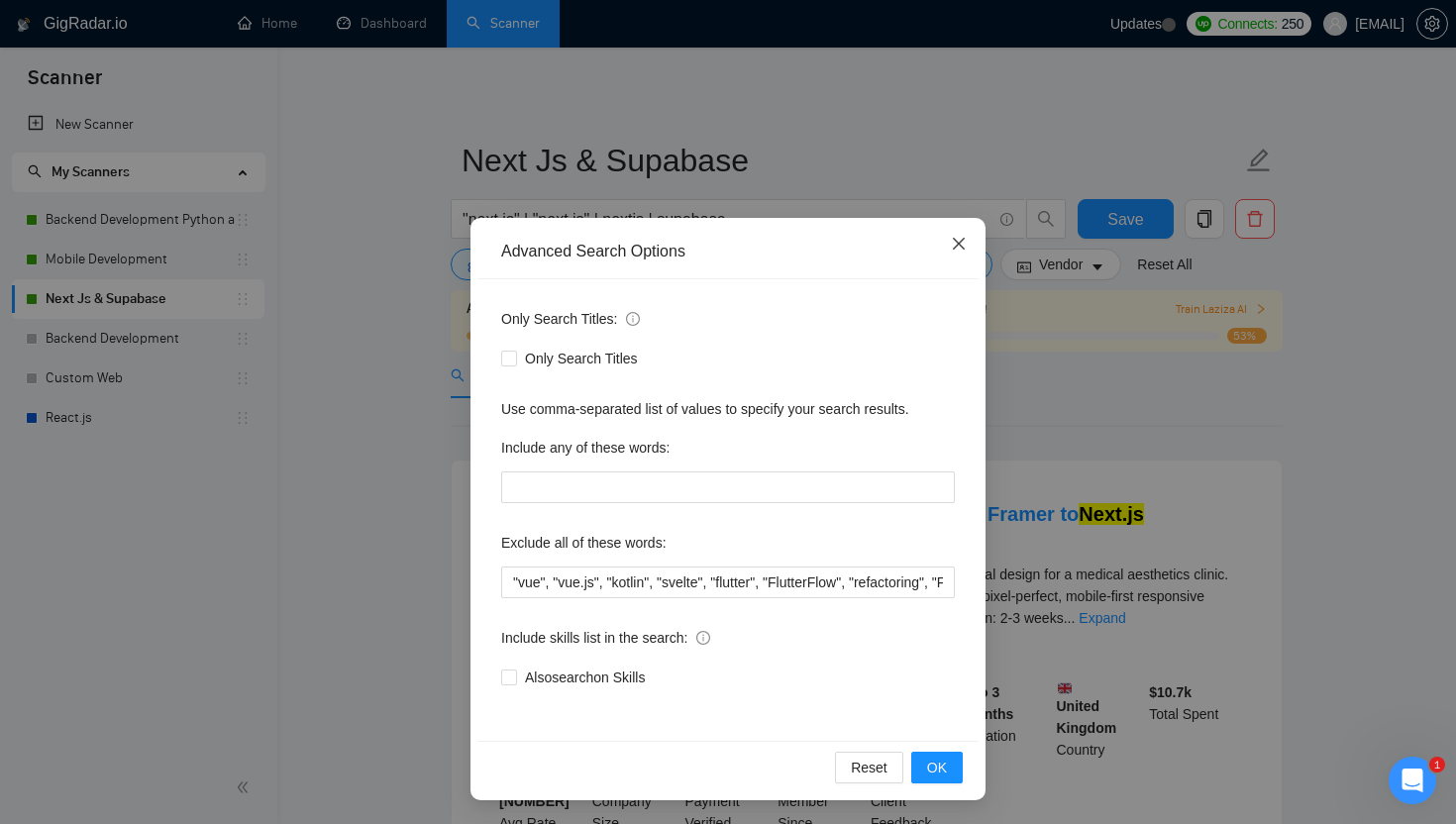 click at bounding box center (959, 245) 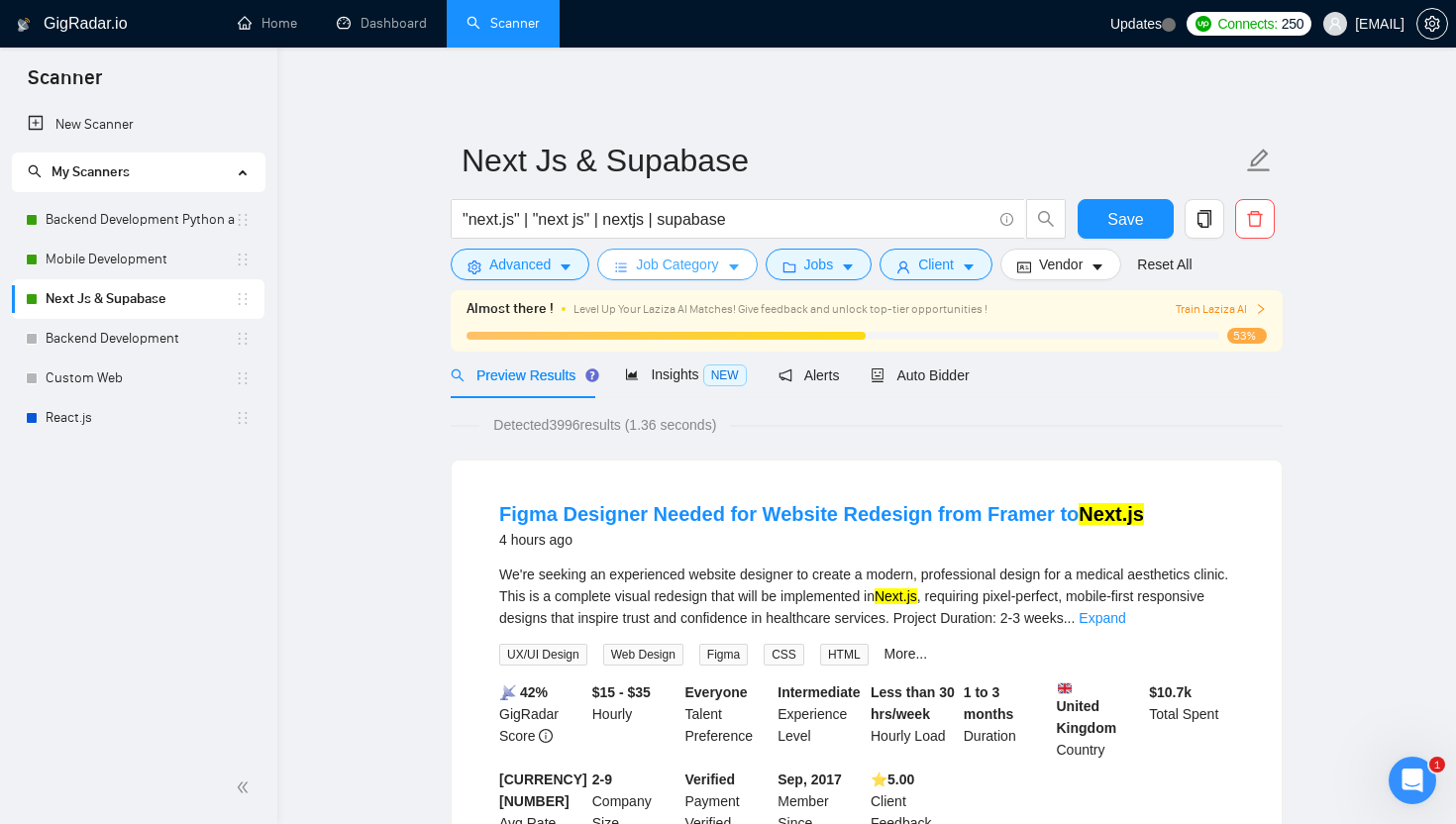 click 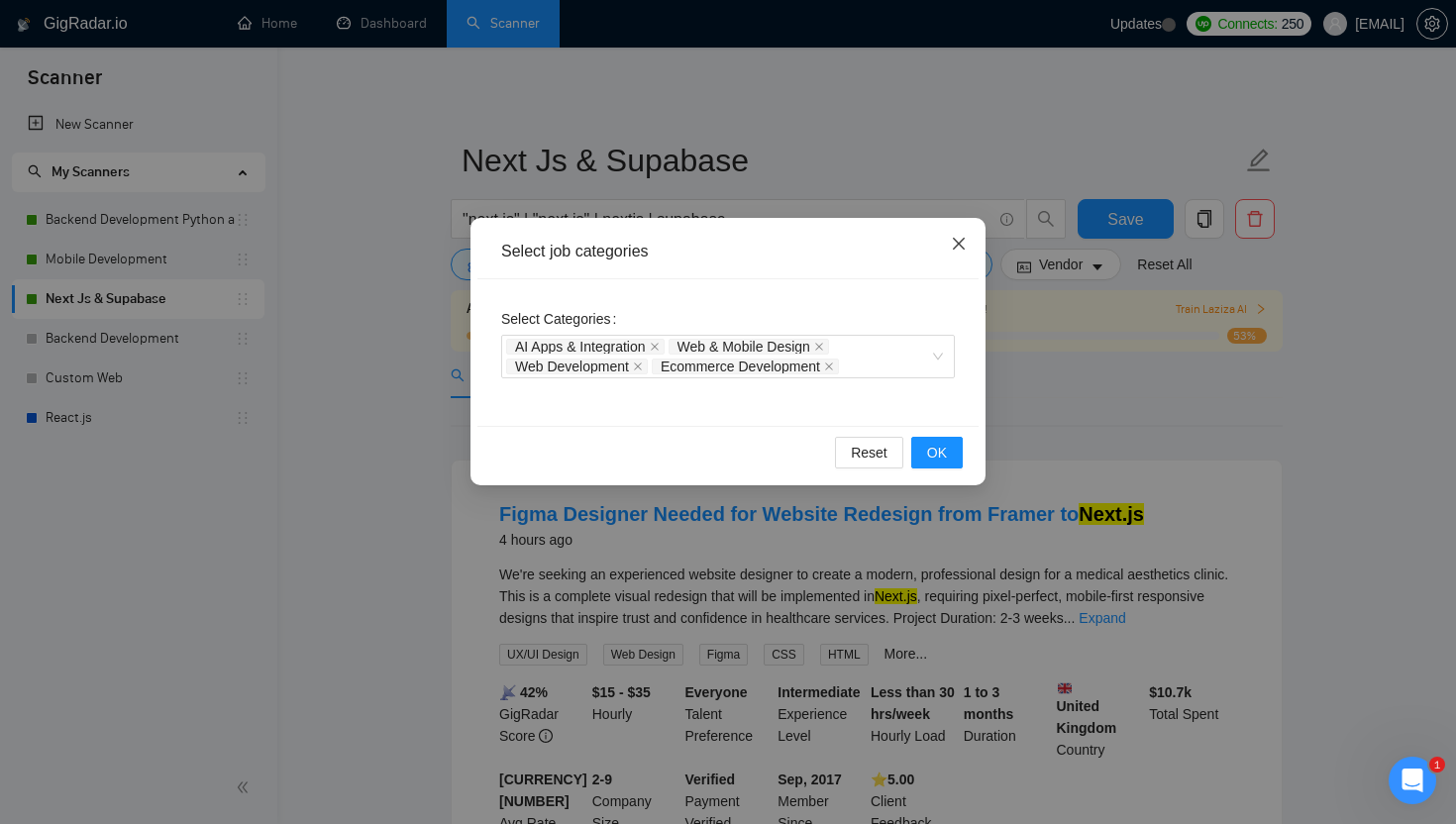 click at bounding box center (959, 245) 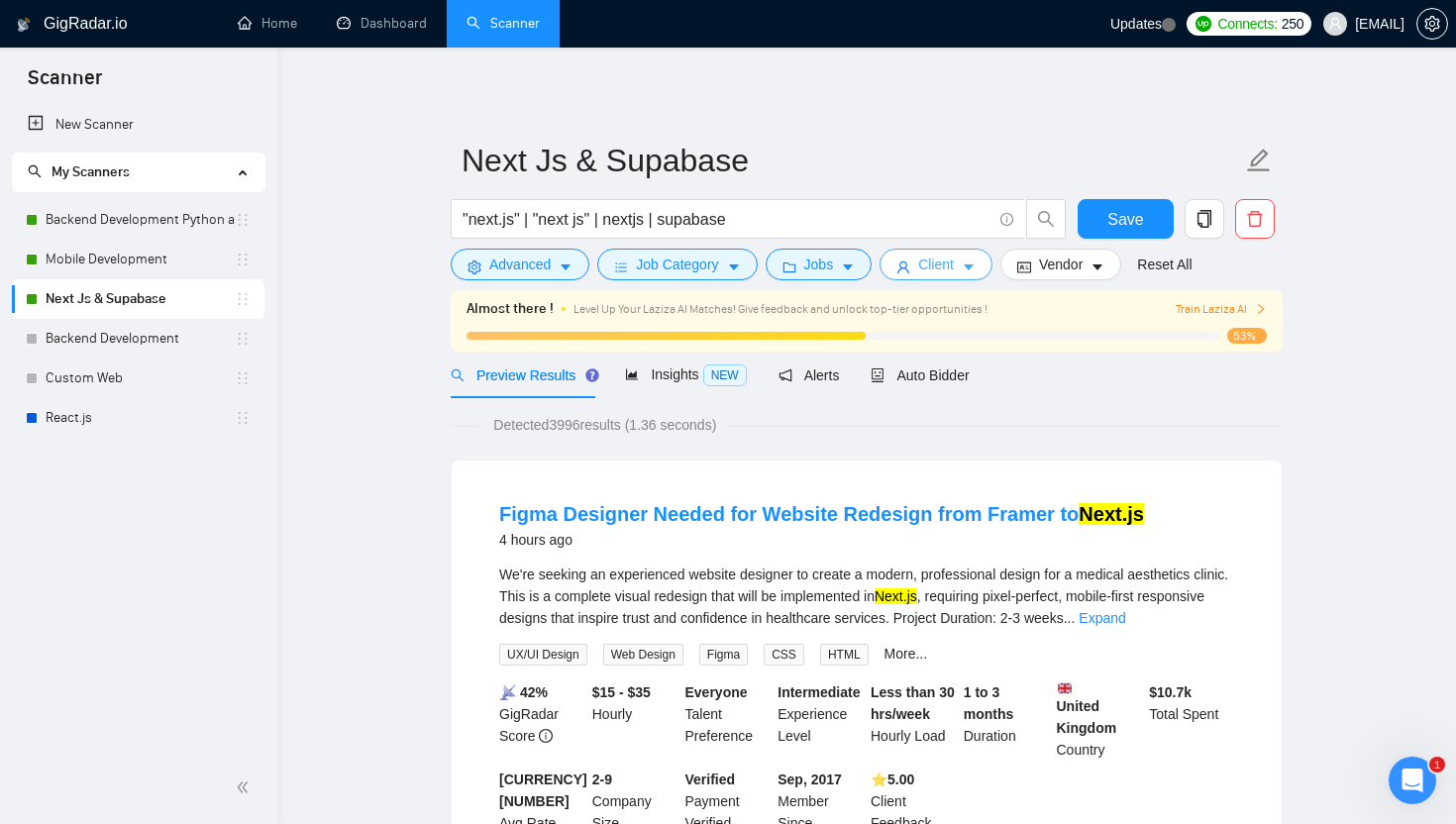 click on "Client" at bounding box center (936, 264) 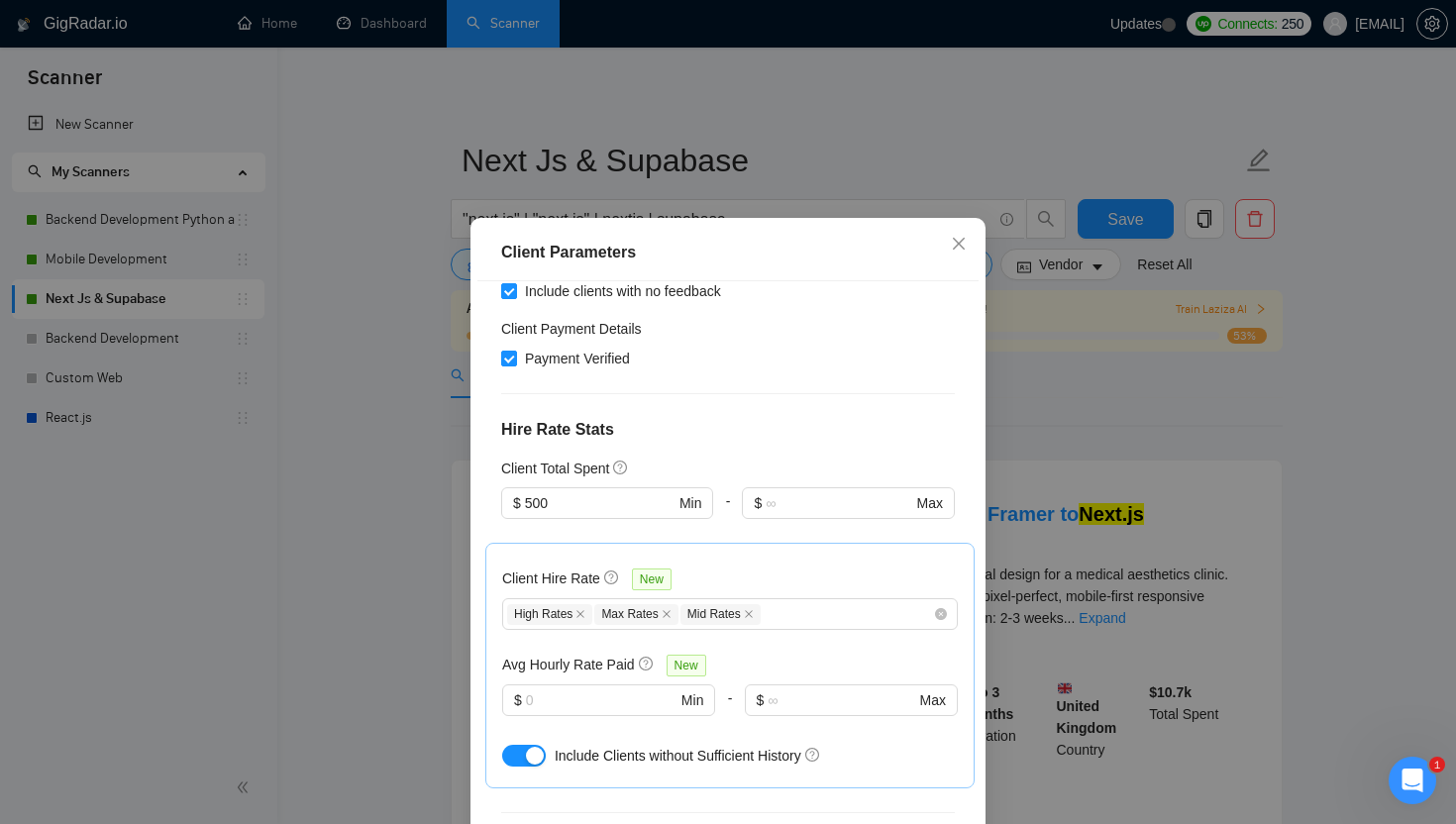 scroll, scrollTop: 351, scrollLeft: 0, axis: vertical 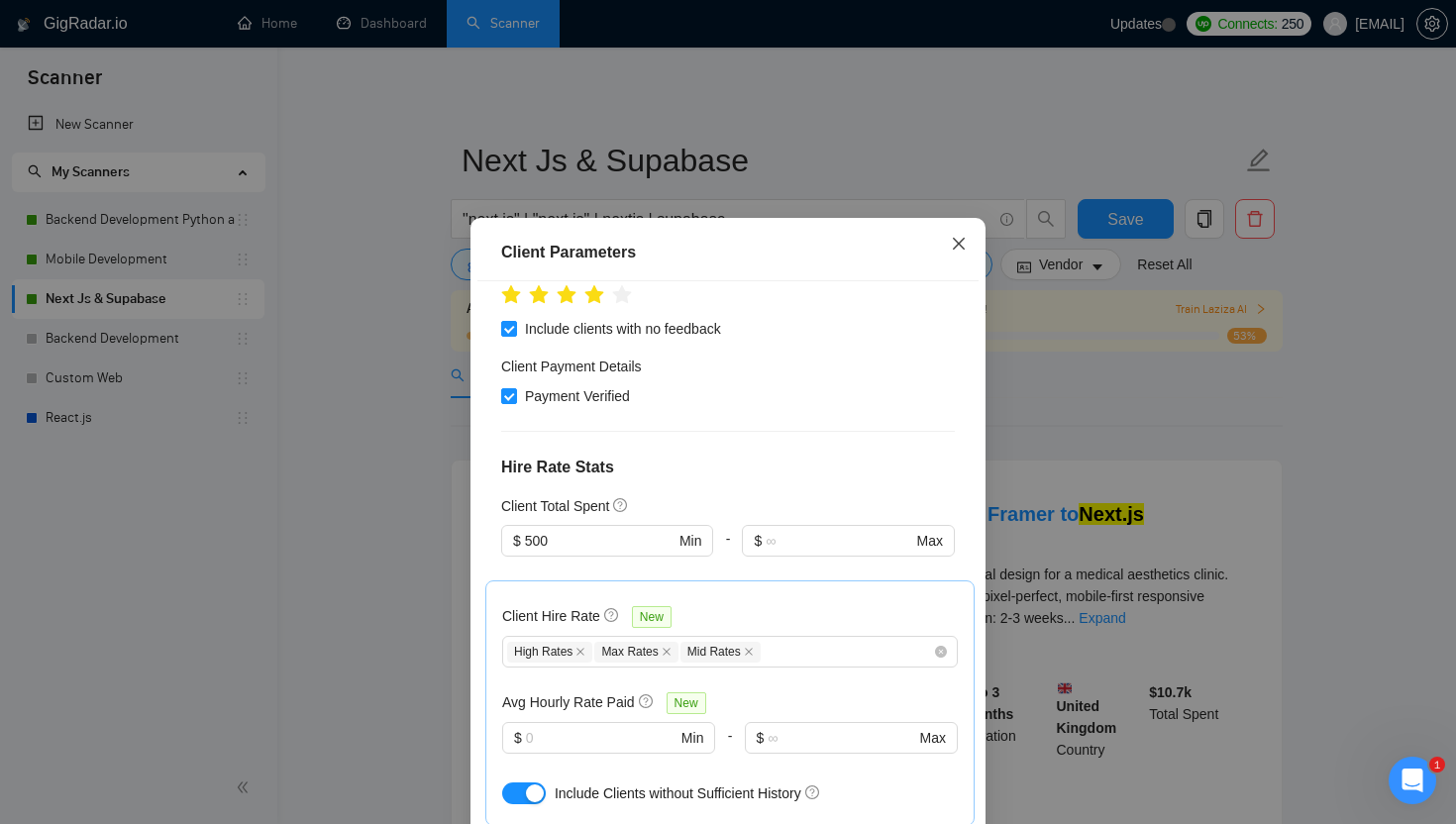 click 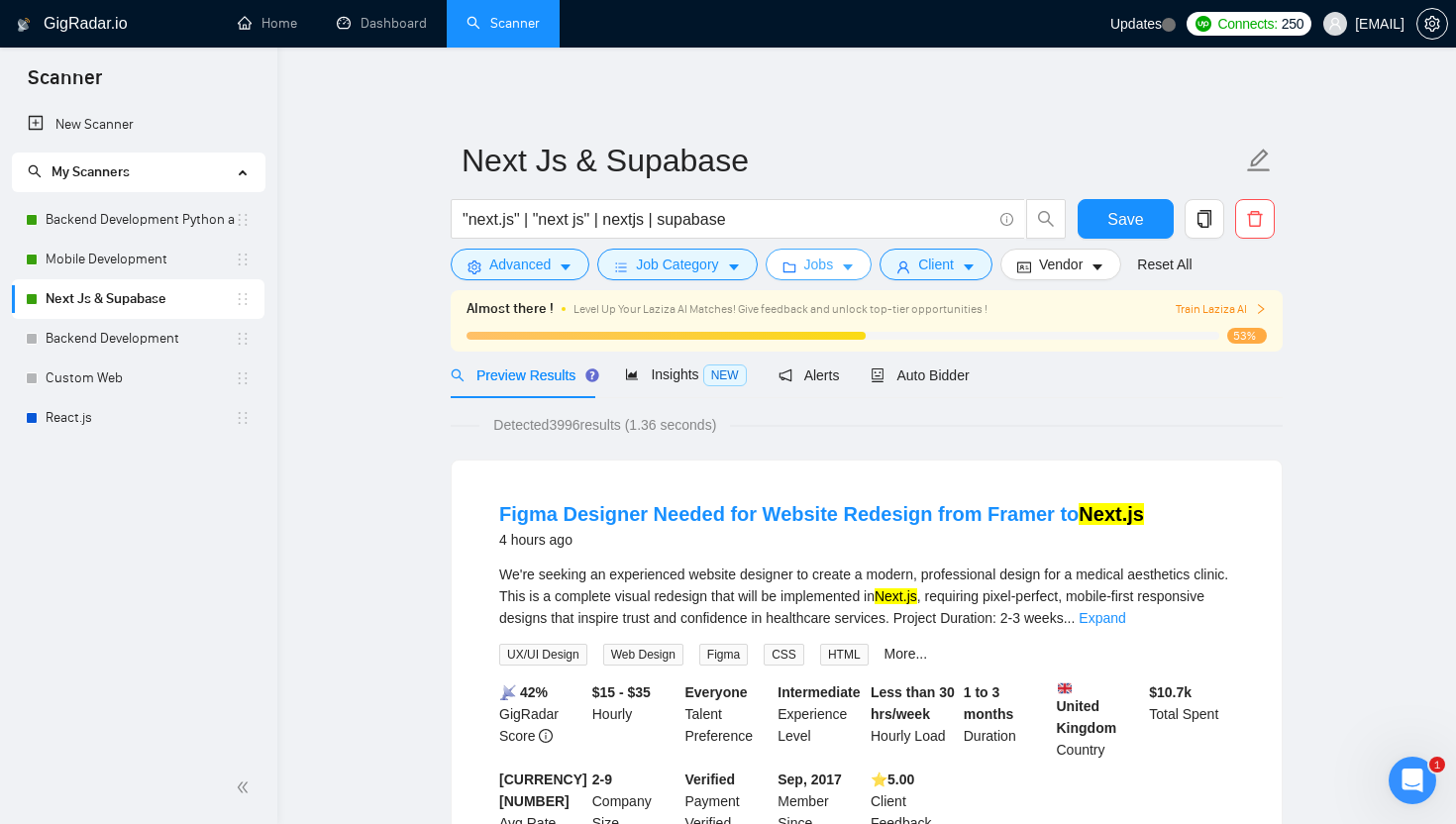 click 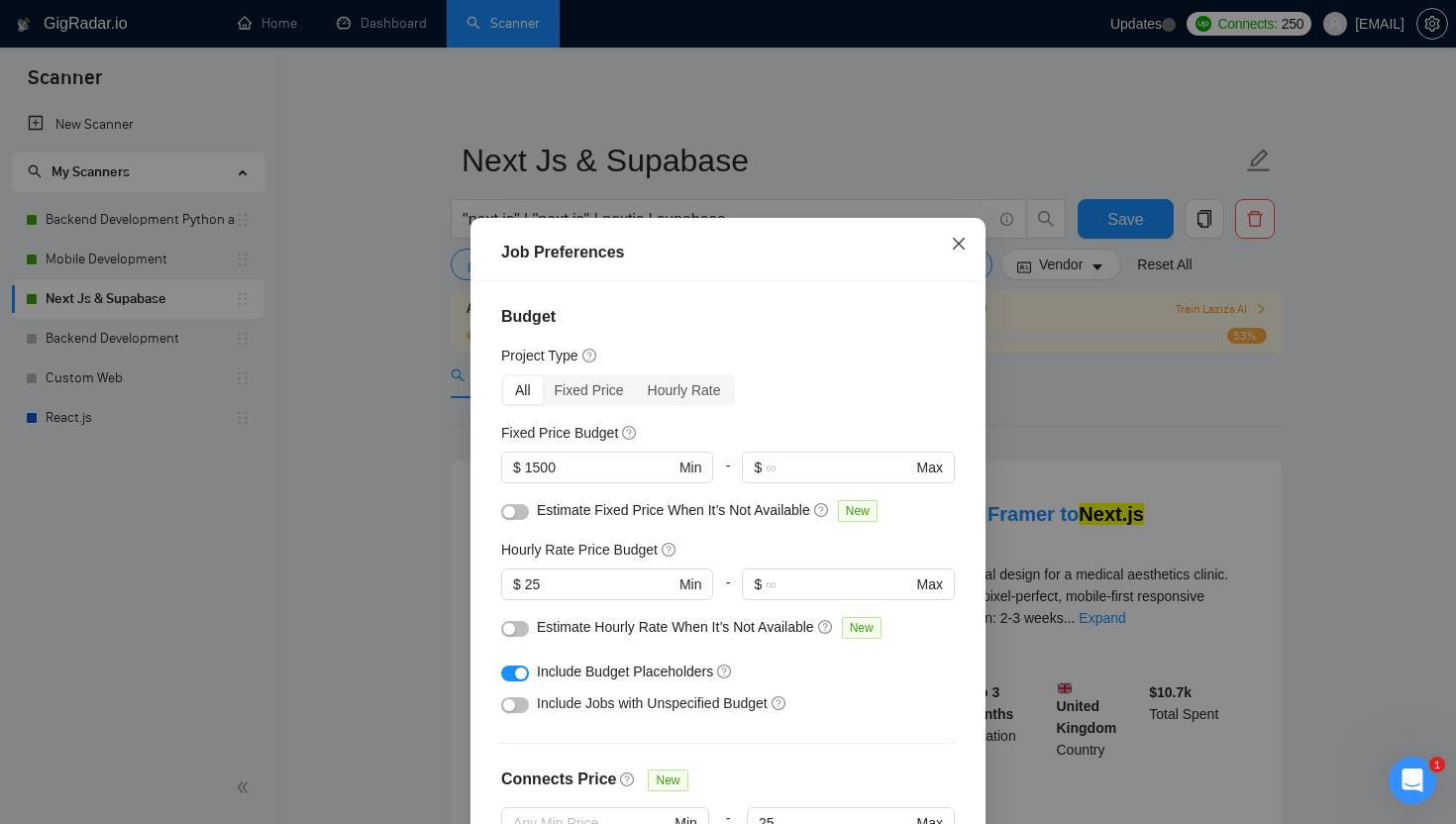 click 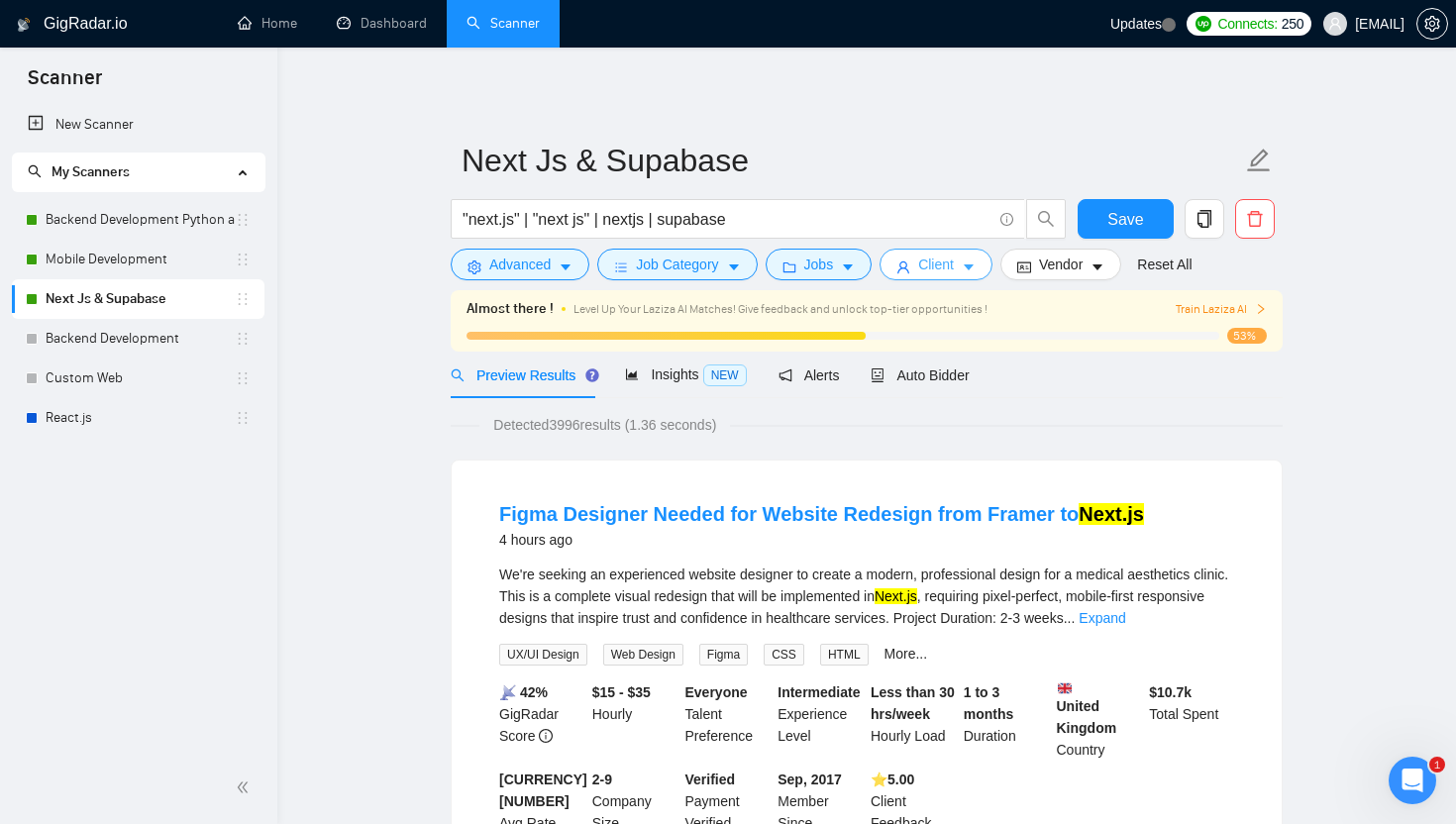 click 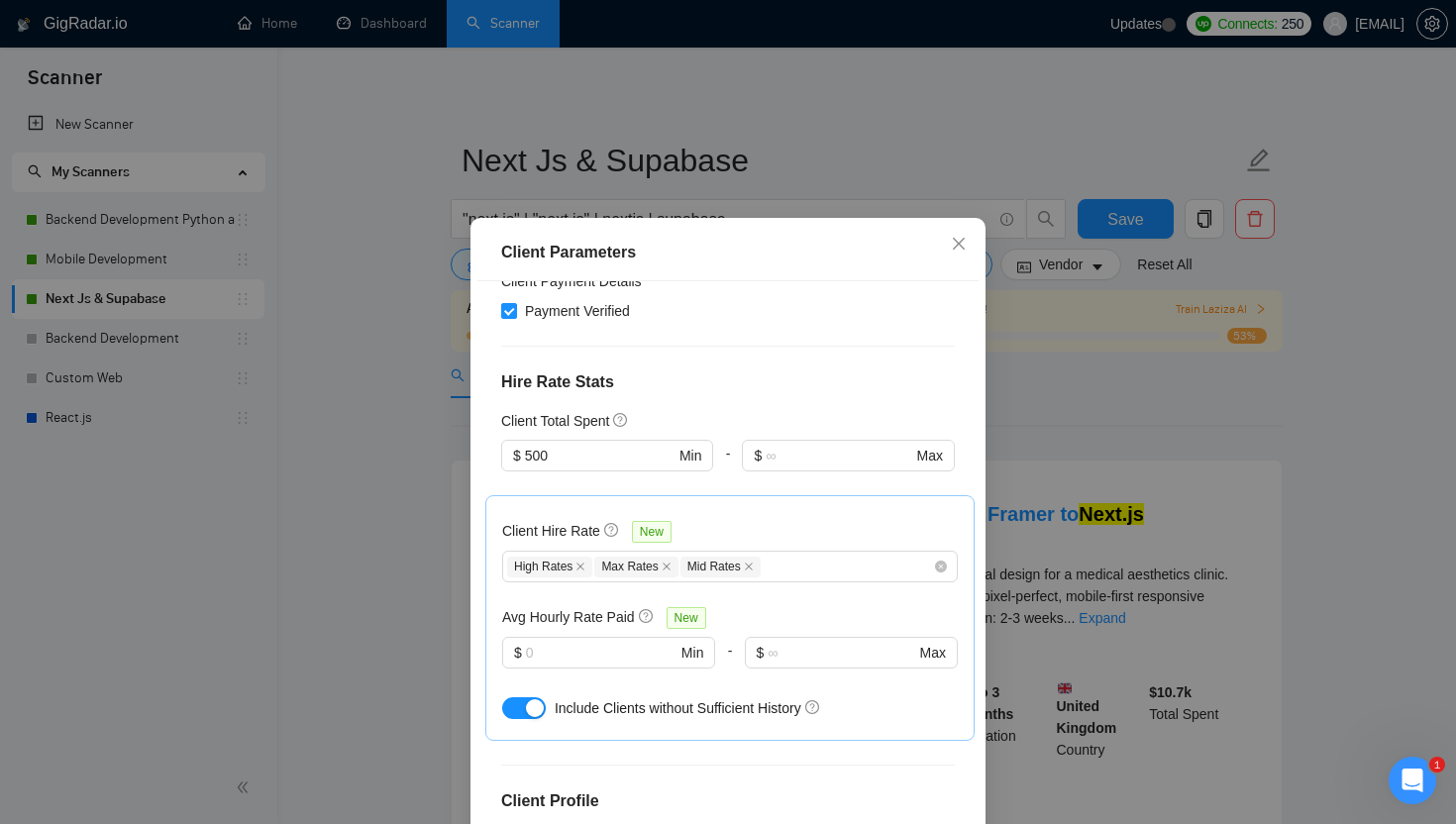 scroll, scrollTop: 437, scrollLeft: 0, axis: vertical 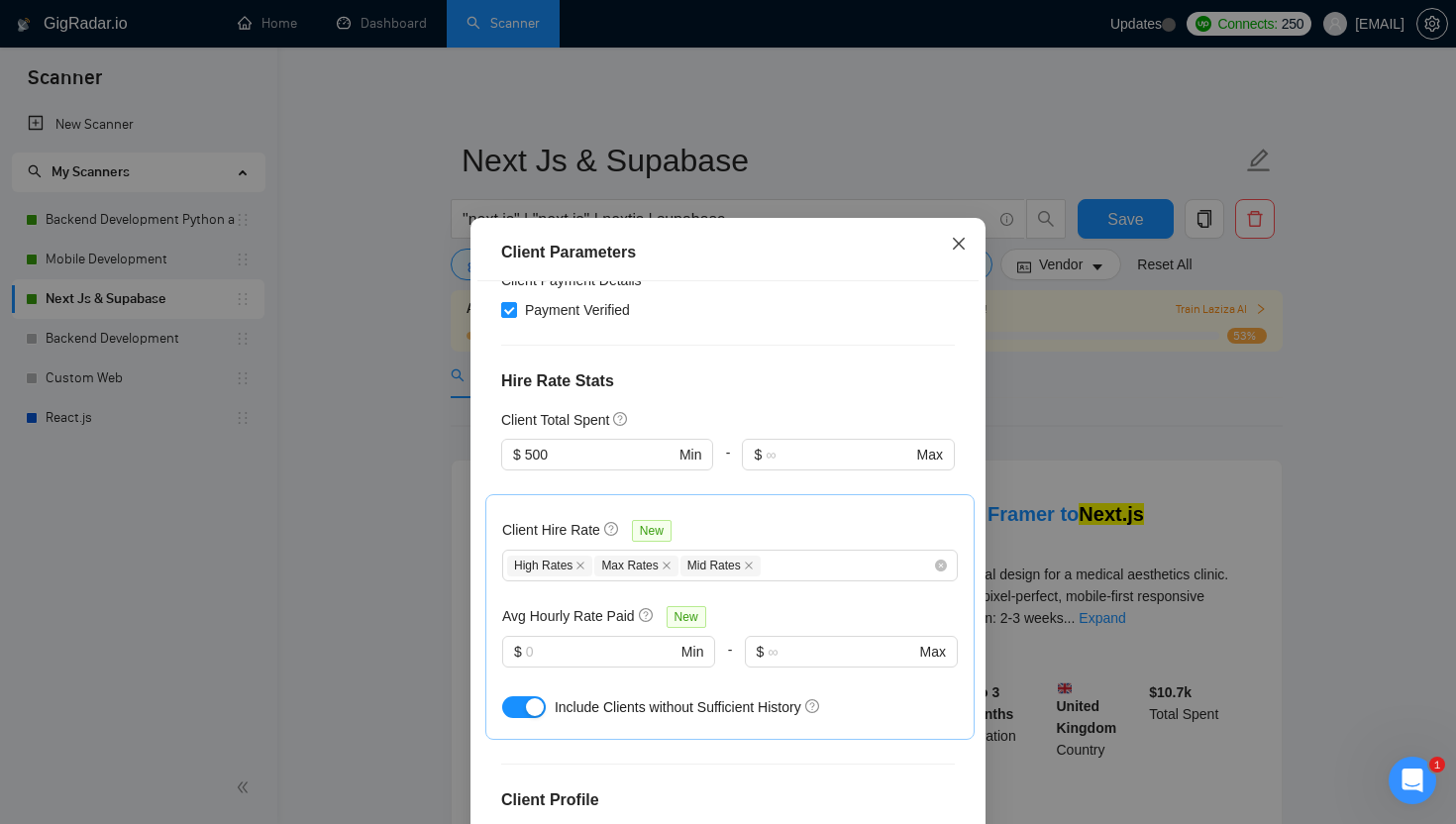 click 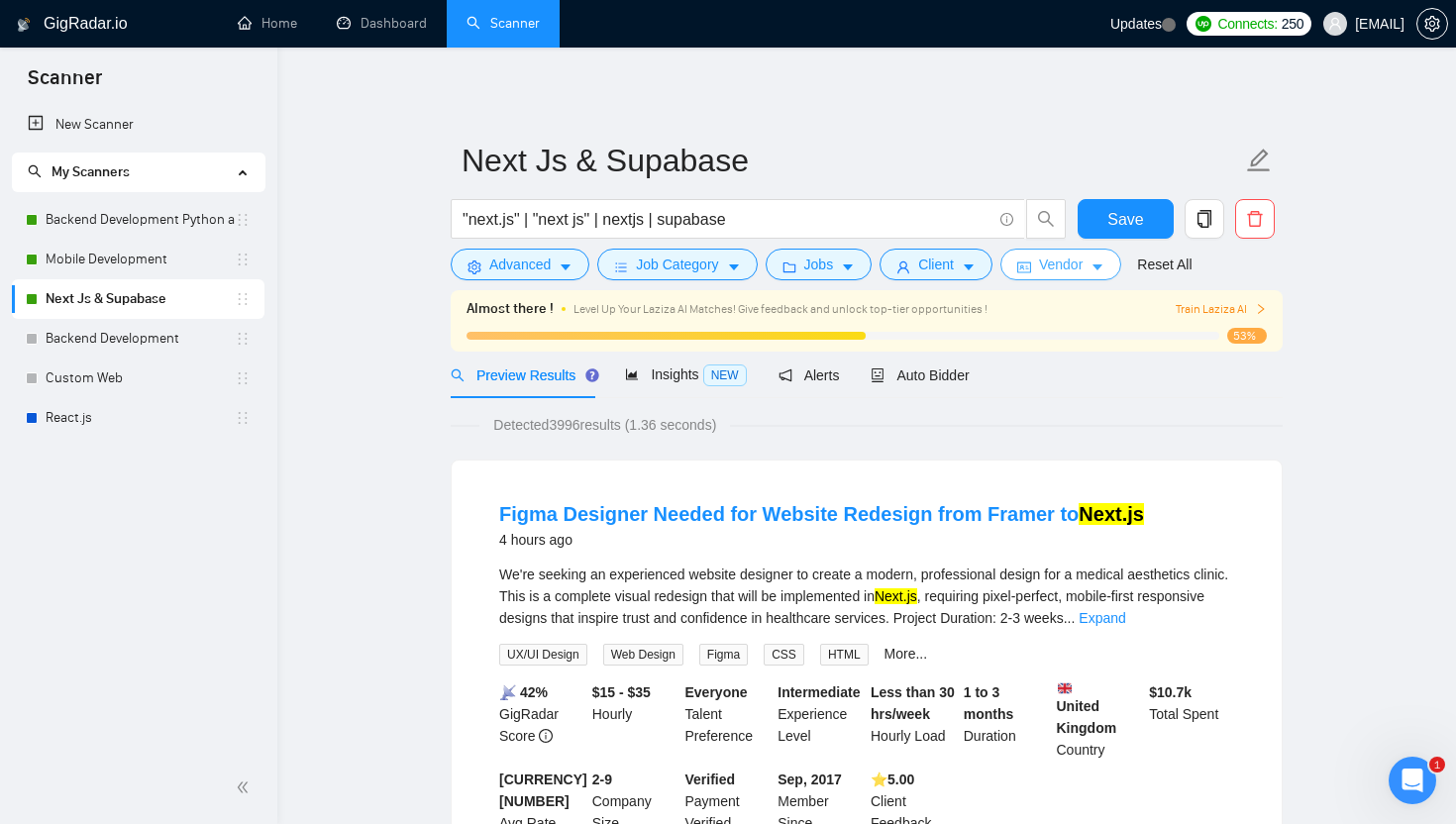 click 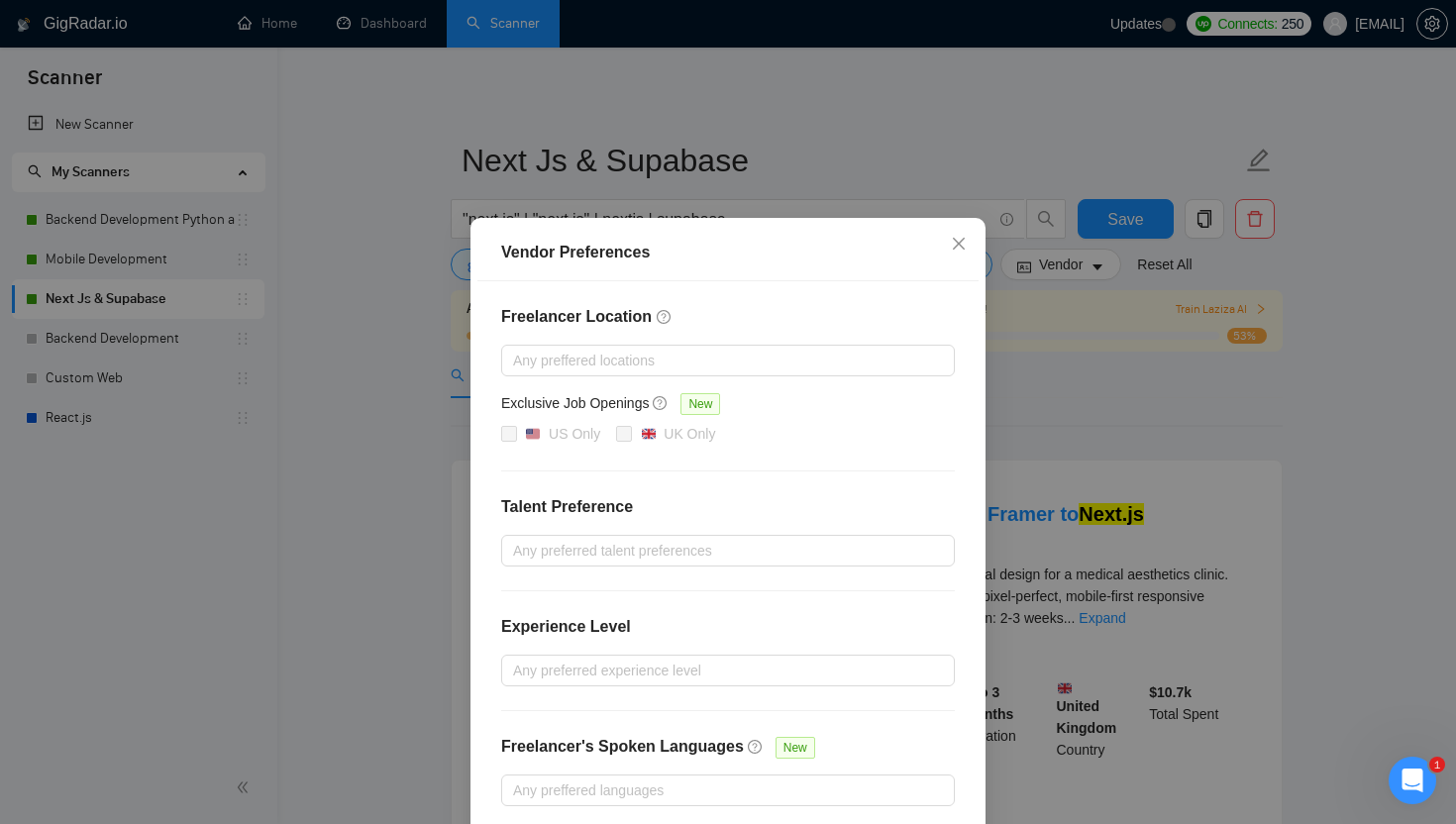 scroll, scrollTop: 92, scrollLeft: 0, axis: vertical 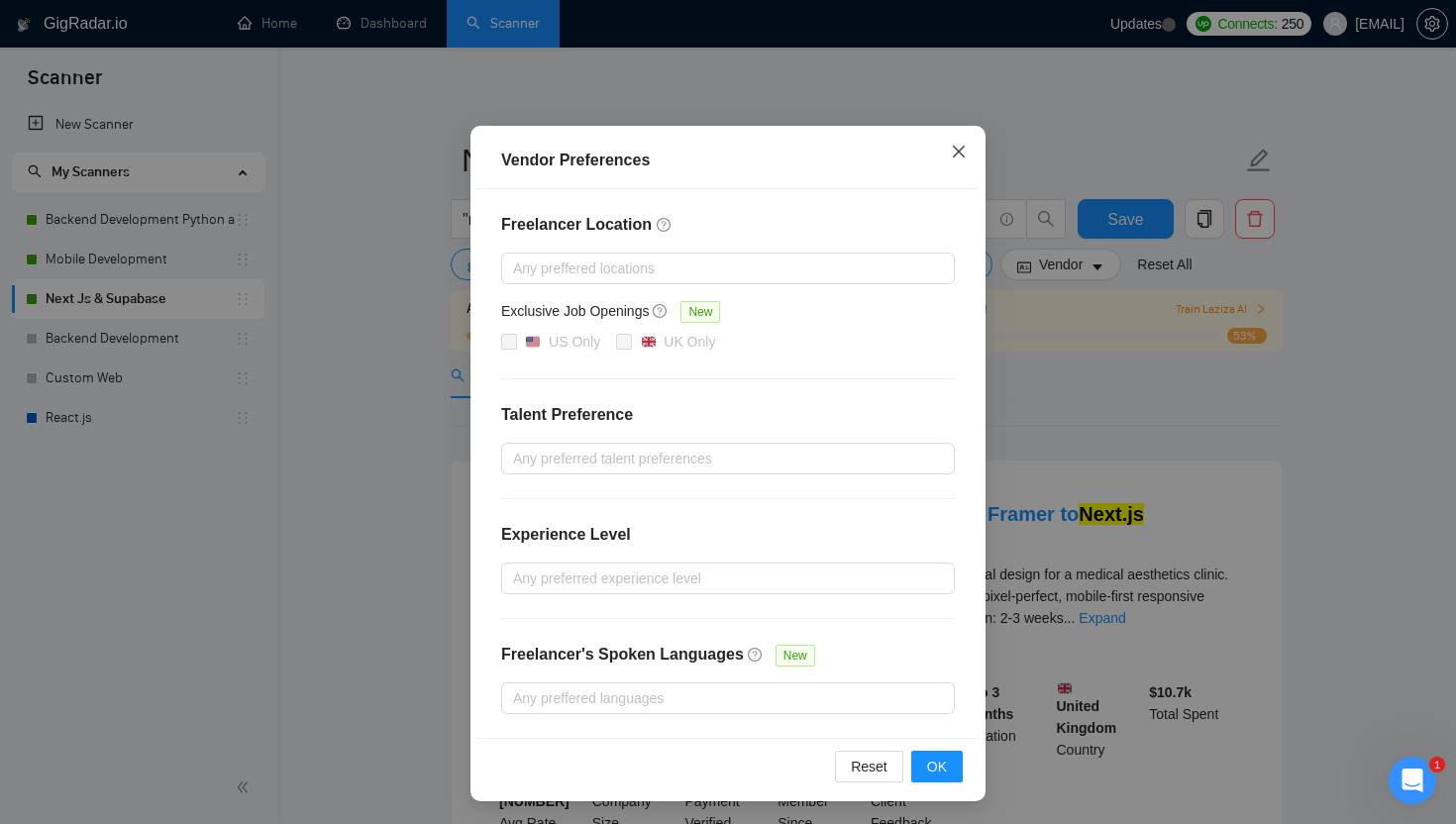 click at bounding box center (959, 153) 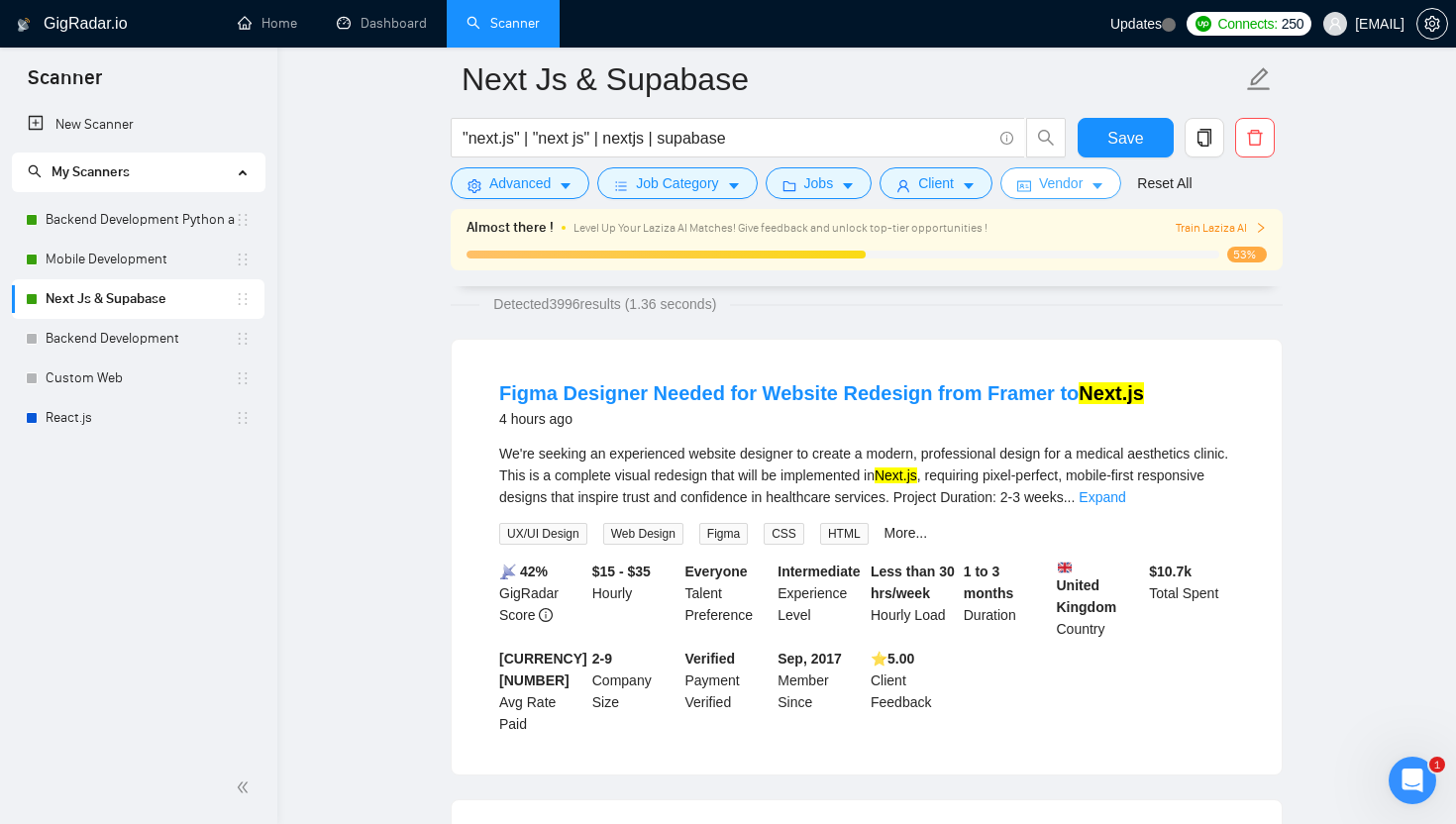 scroll, scrollTop: 0, scrollLeft: 0, axis: both 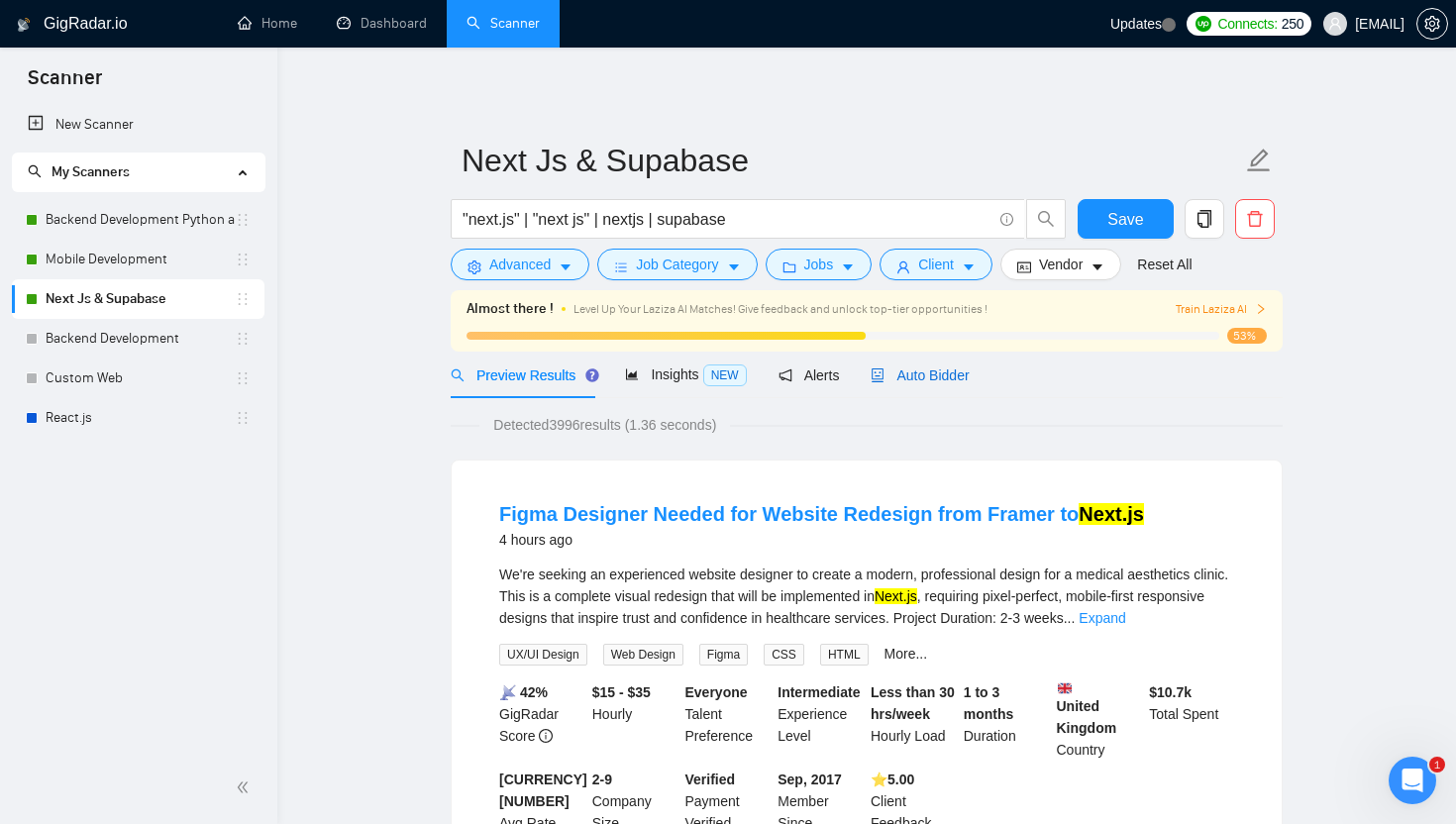 click on "Auto Bidder" at bounding box center (919, 375) 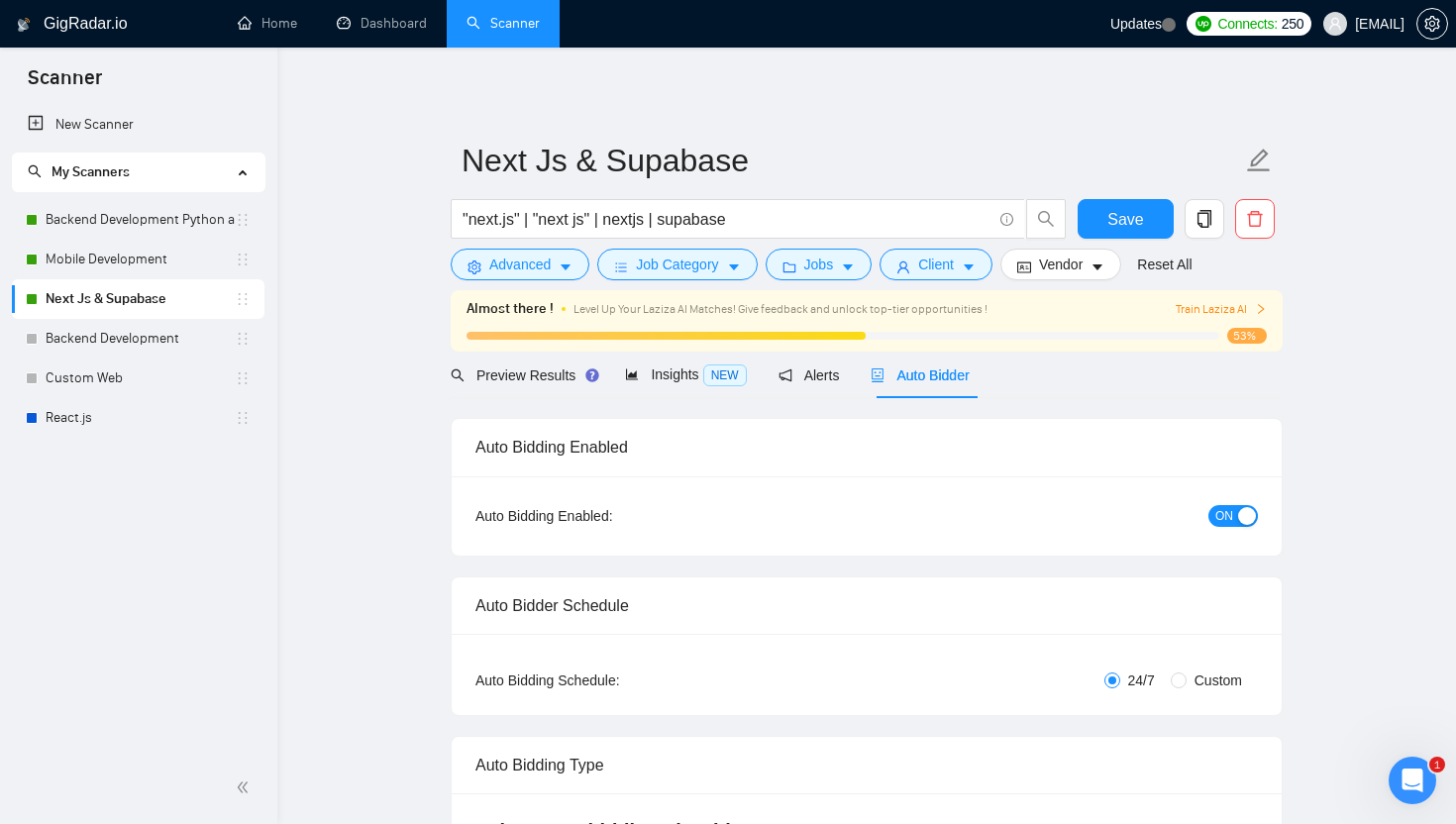 radio on "false" 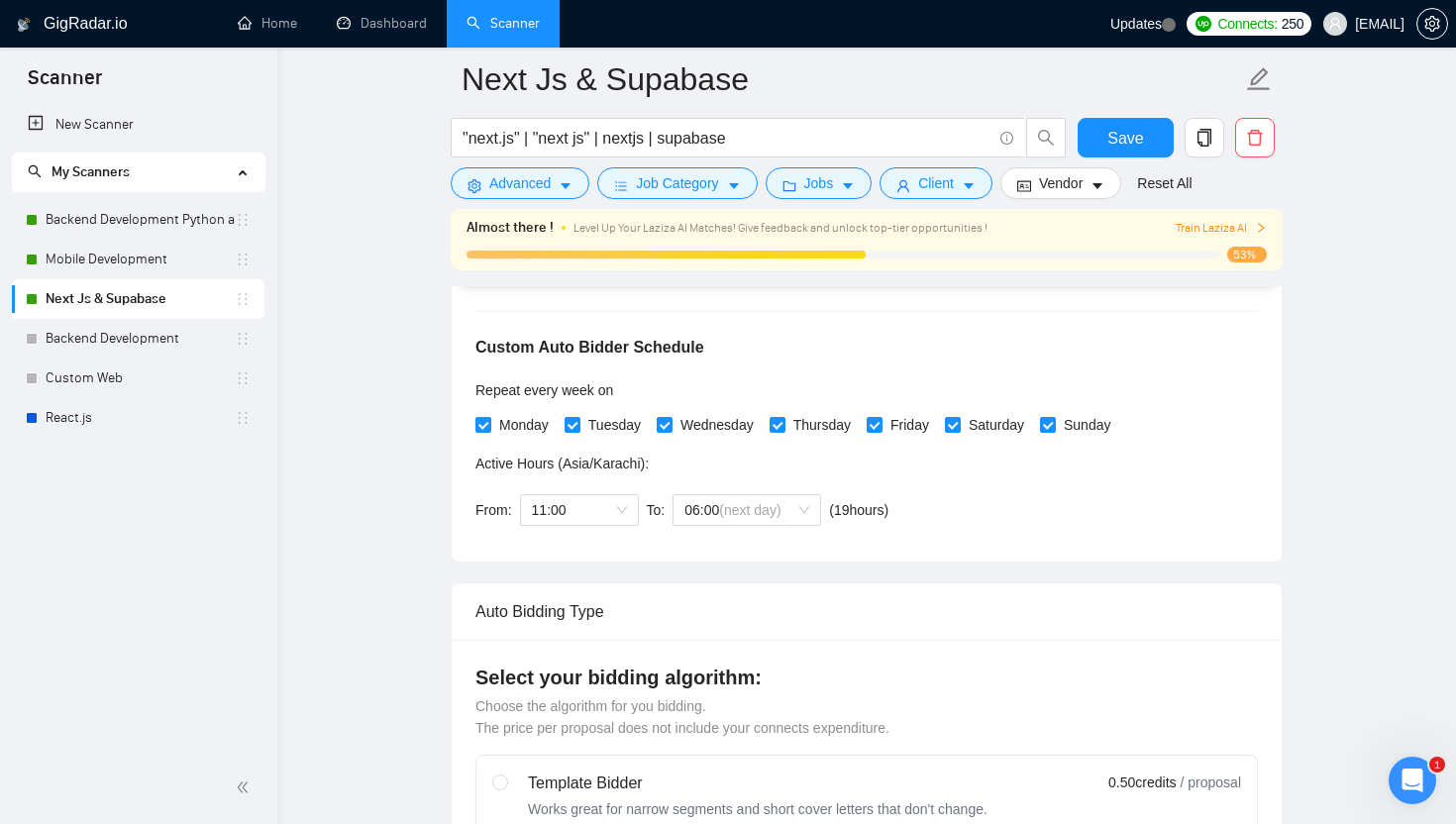 scroll, scrollTop: 421, scrollLeft: 0, axis: vertical 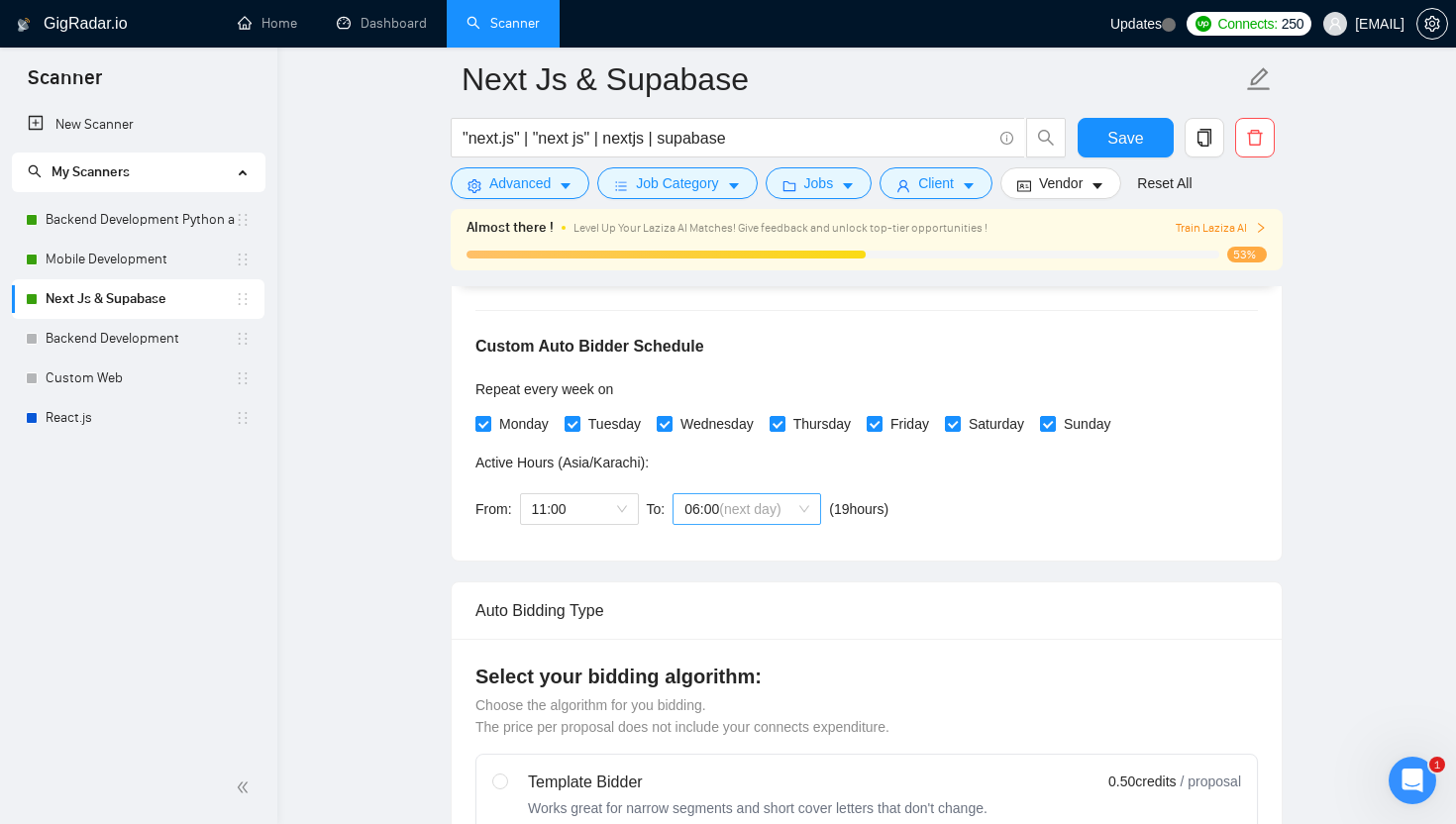 click on "06:00  (next day)" at bounding box center (747, 509) 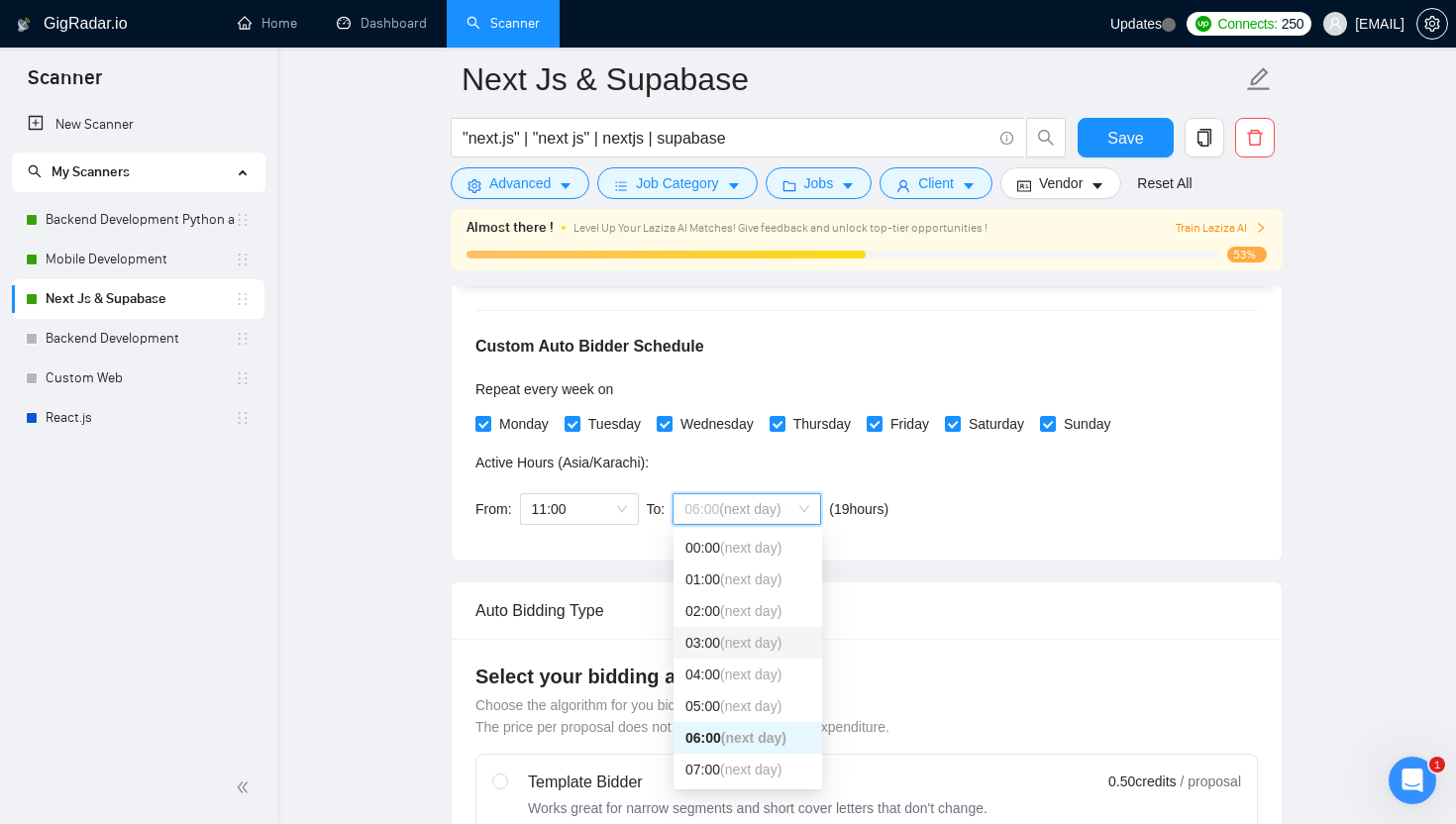click on "03:00  (next day)" at bounding box center (748, 643) 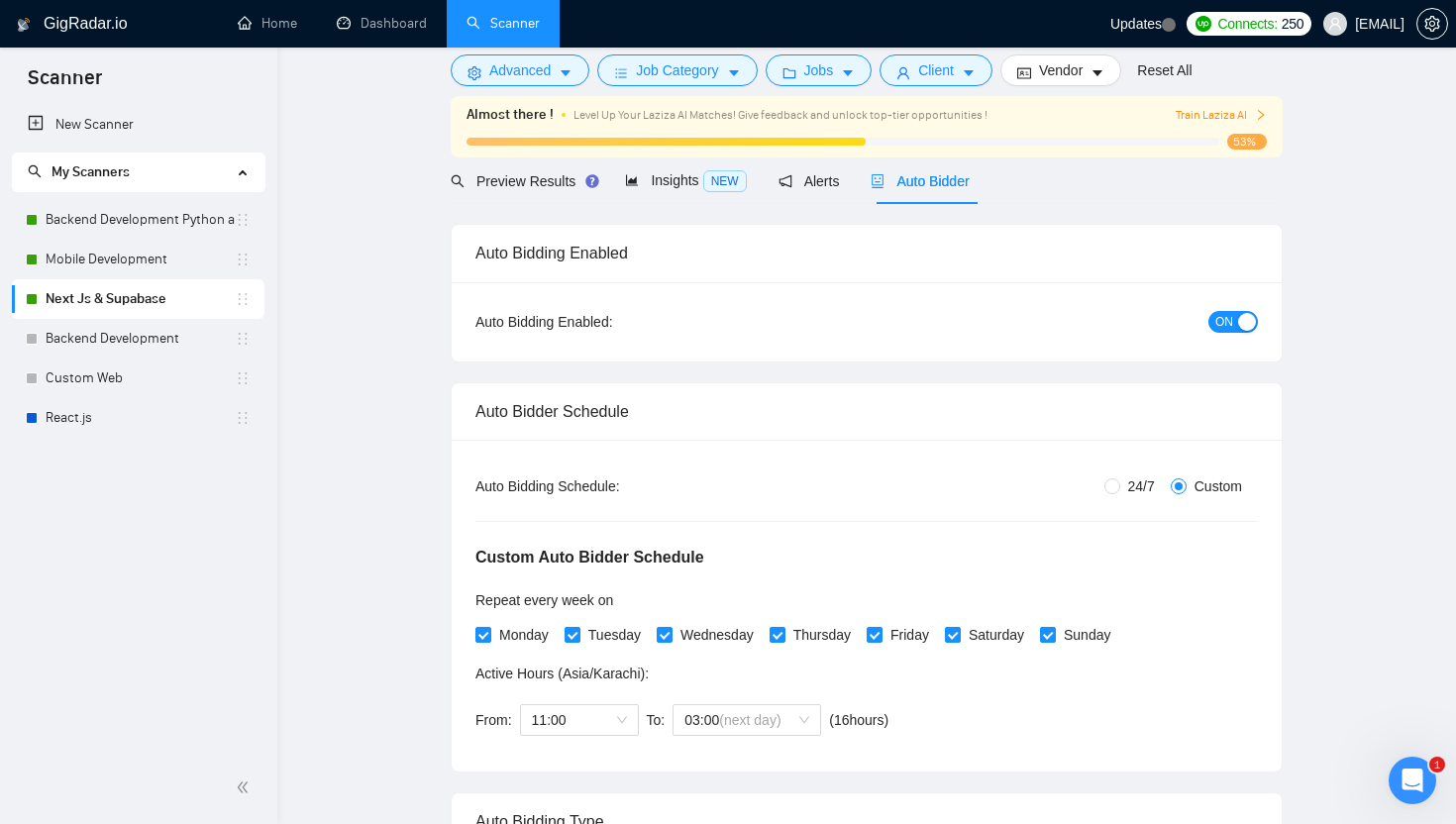 scroll, scrollTop: 0, scrollLeft: 0, axis: both 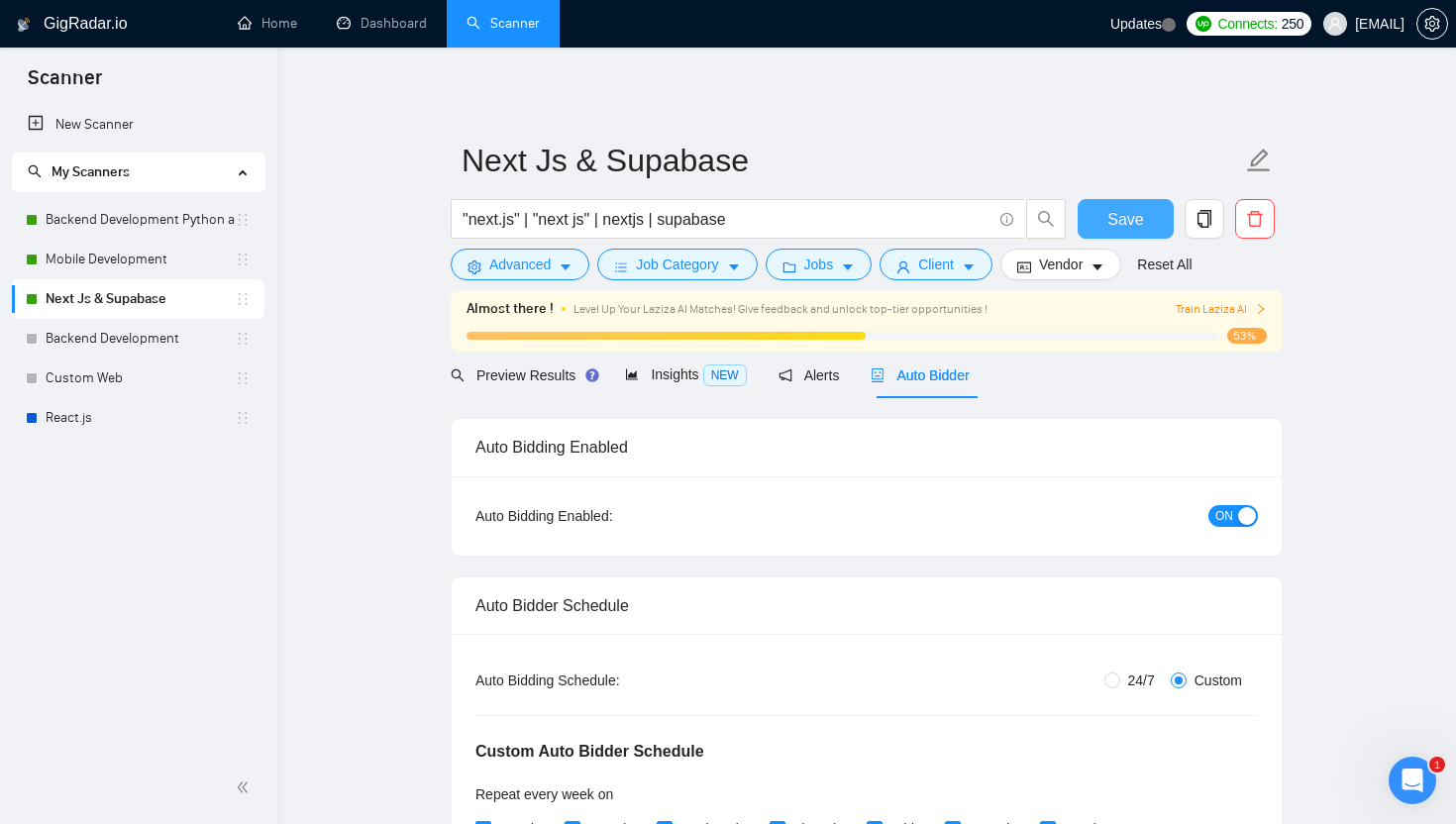 click on "Save" at bounding box center [1125, 219] 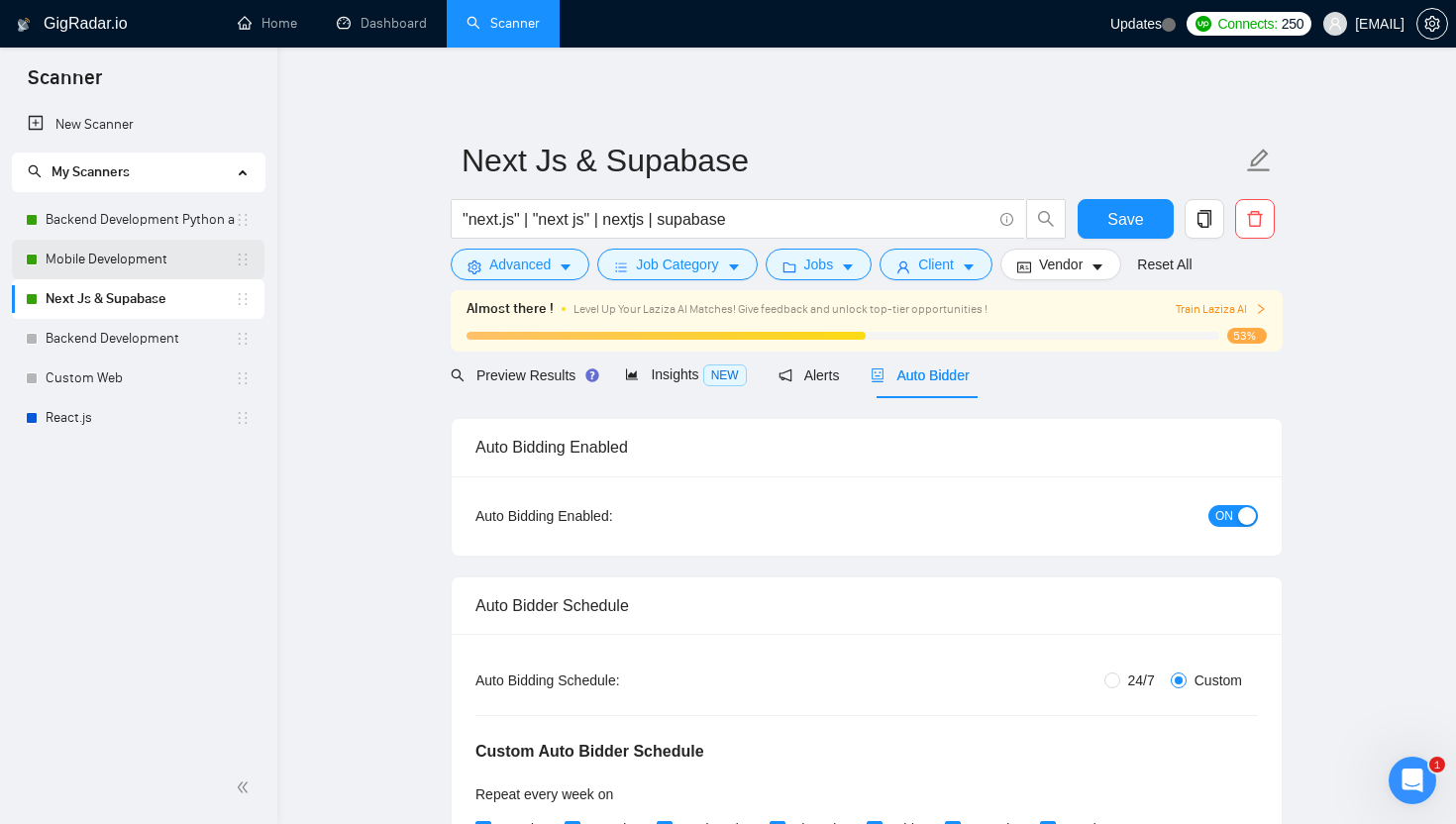click on "Mobile Development" at bounding box center [140, 259] 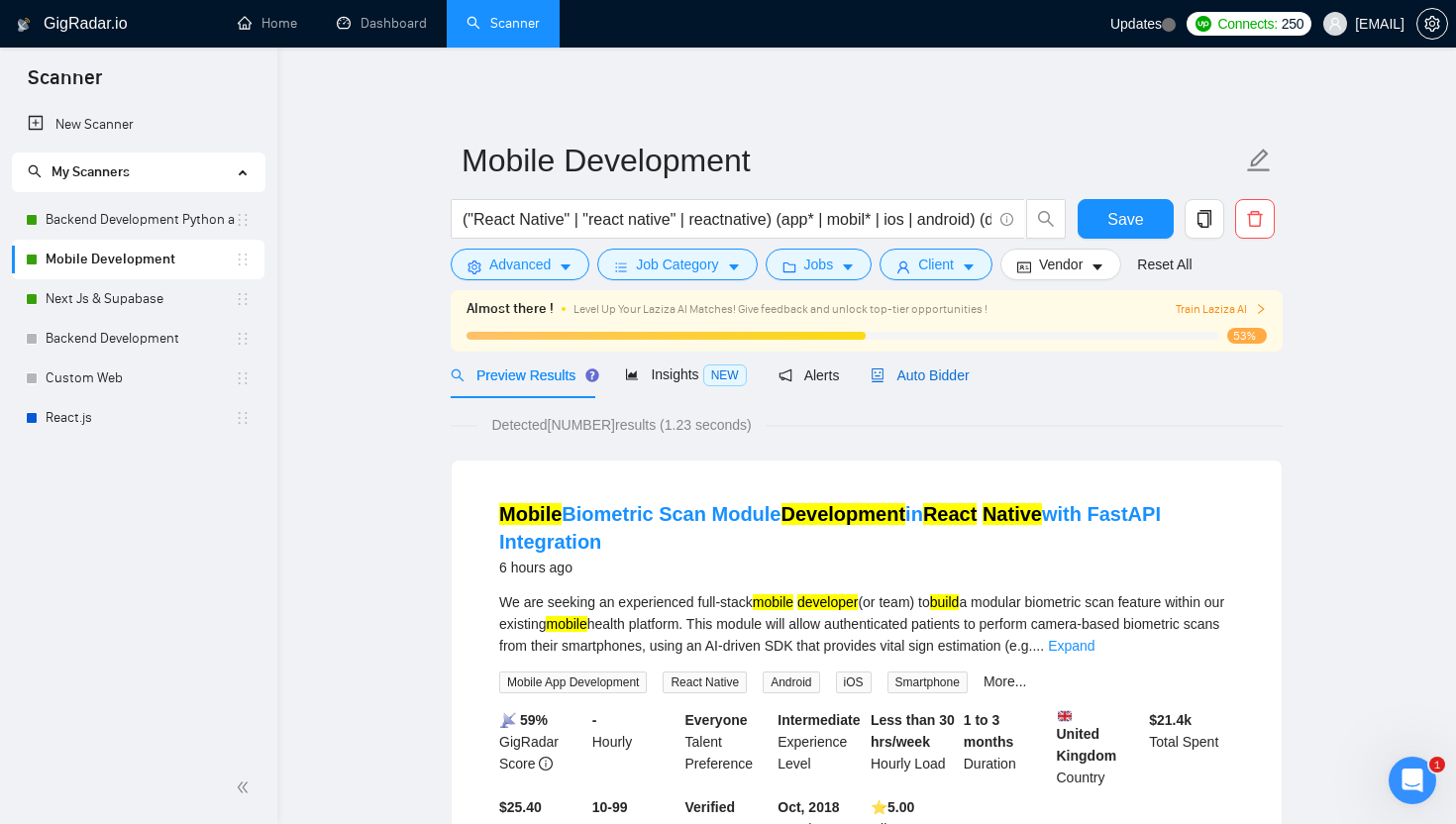 click on "Auto Bidder" at bounding box center (919, 375) 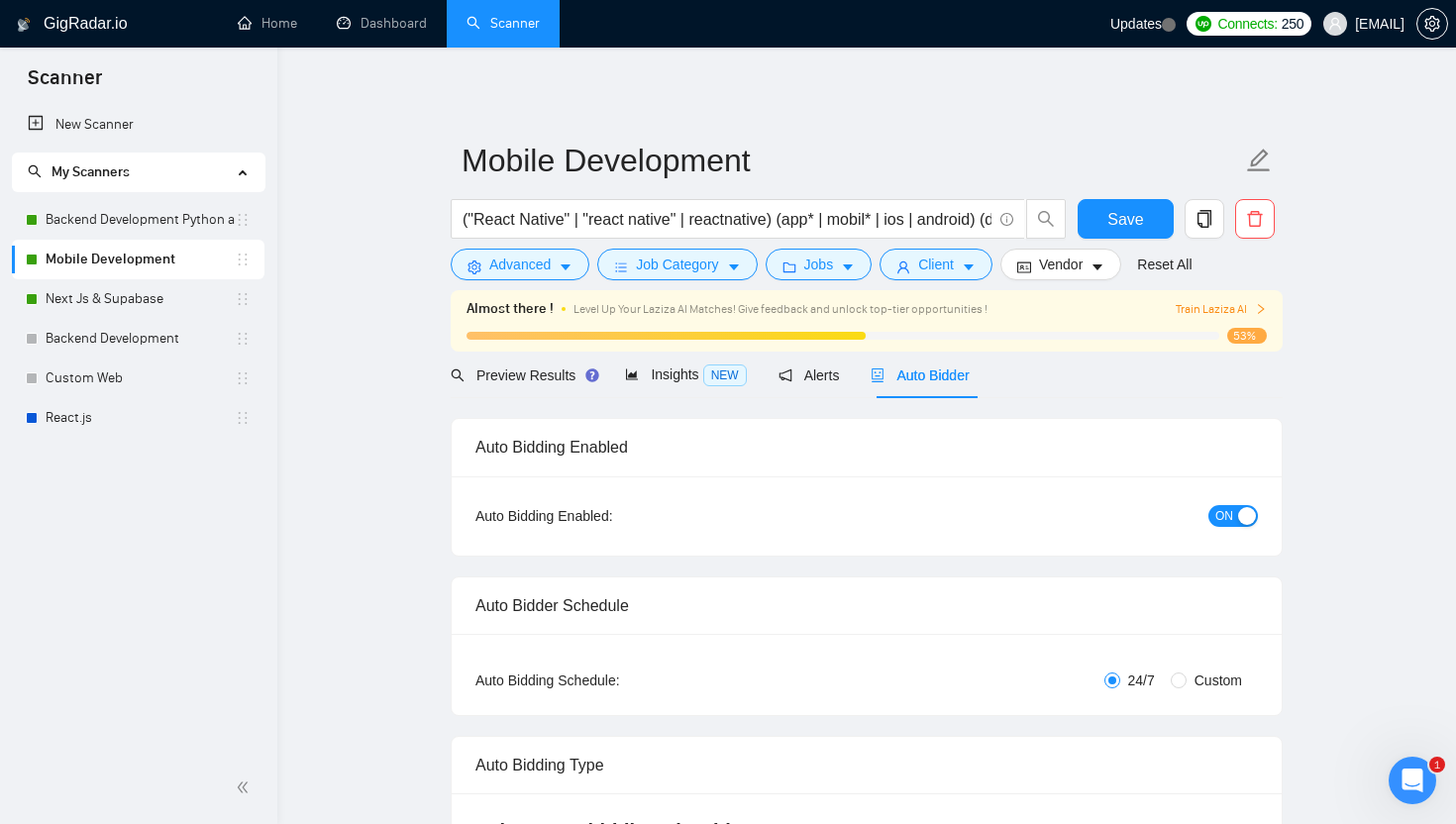 radio on "false" 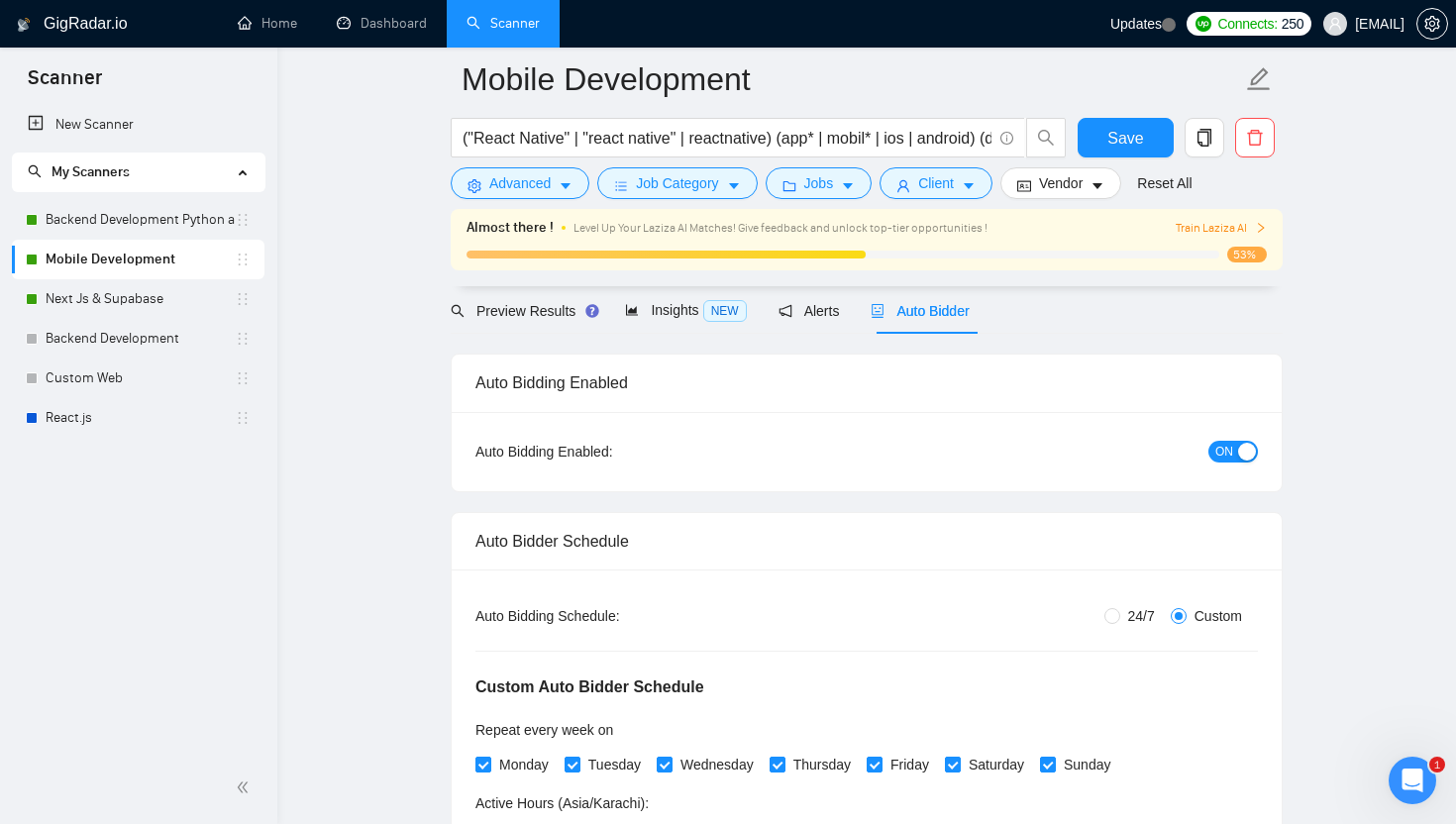 scroll, scrollTop: 92, scrollLeft: 0, axis: vertical 